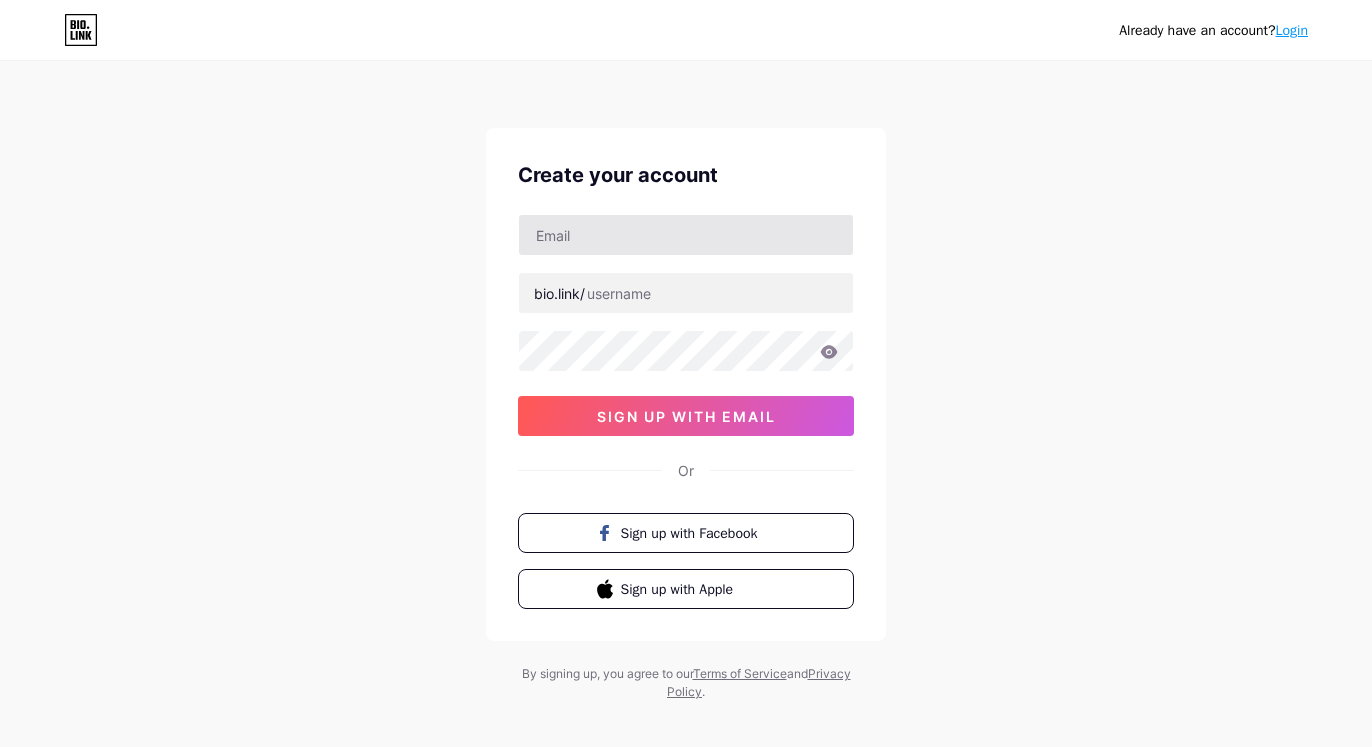 scroll, scrollTop: 0, scrollLeft: 0, axis: both 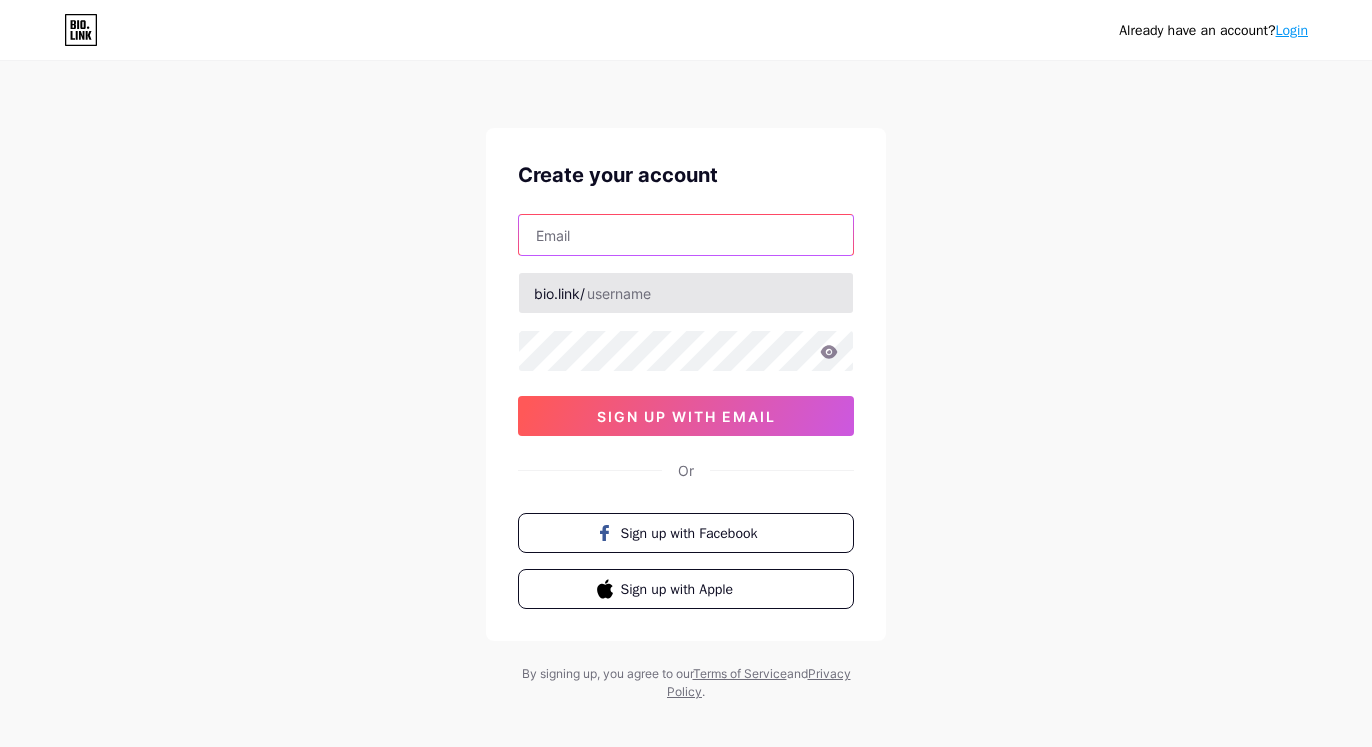 paste on "[EMAIL]" 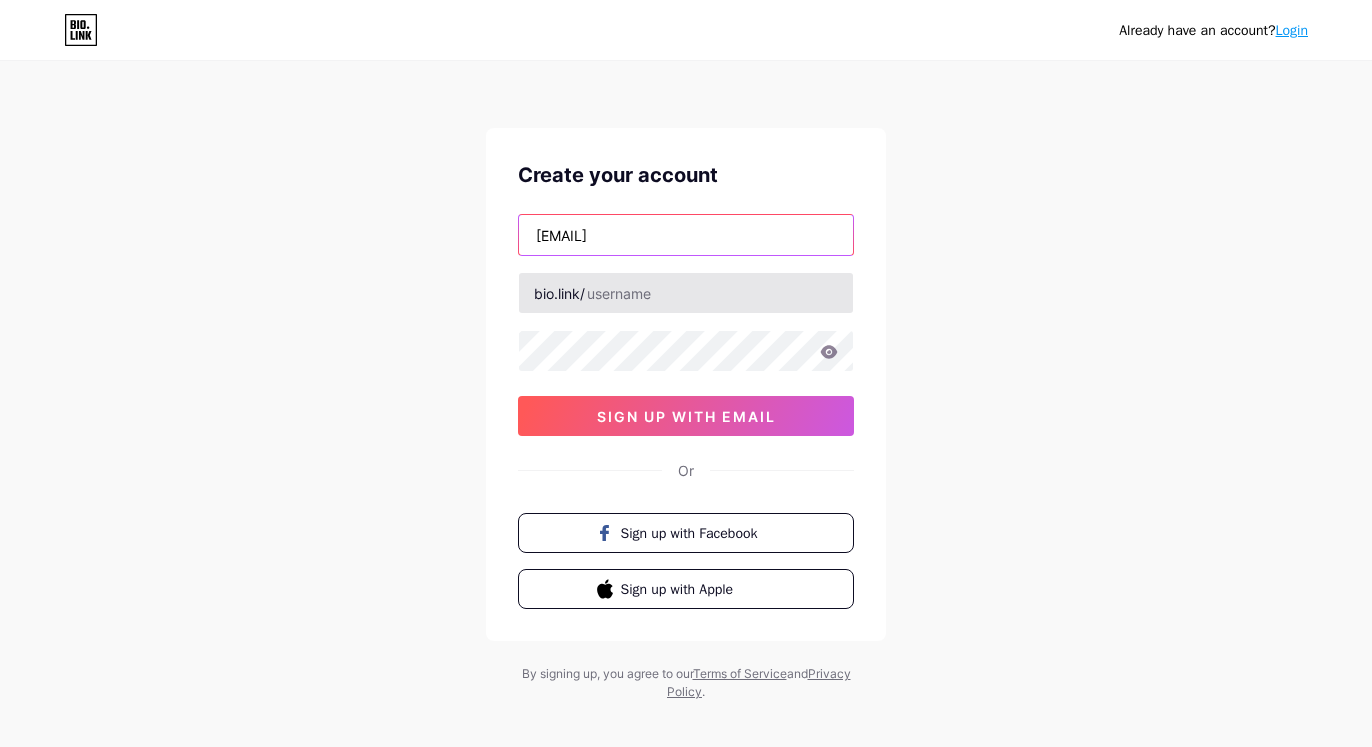 type on "[EMAIL]" 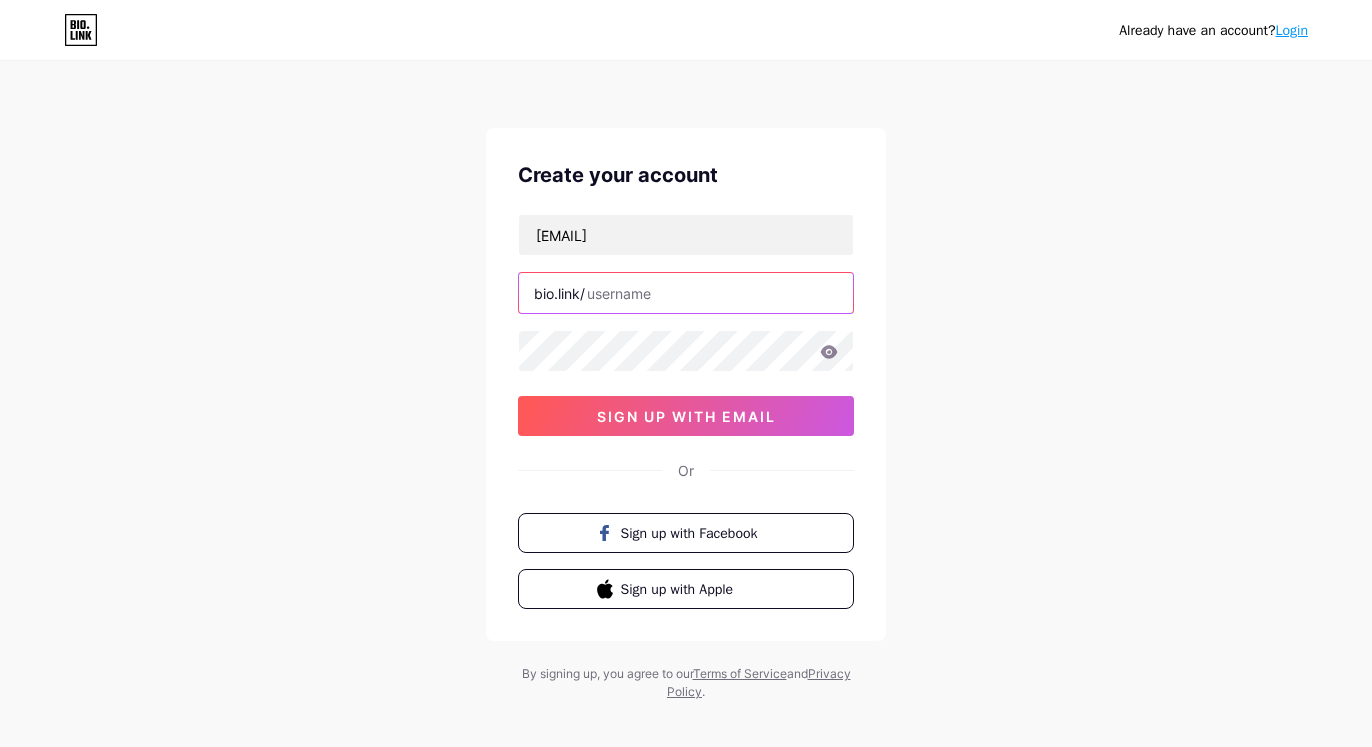 paste on "[FIRST] [LAST] - Finance Professional" 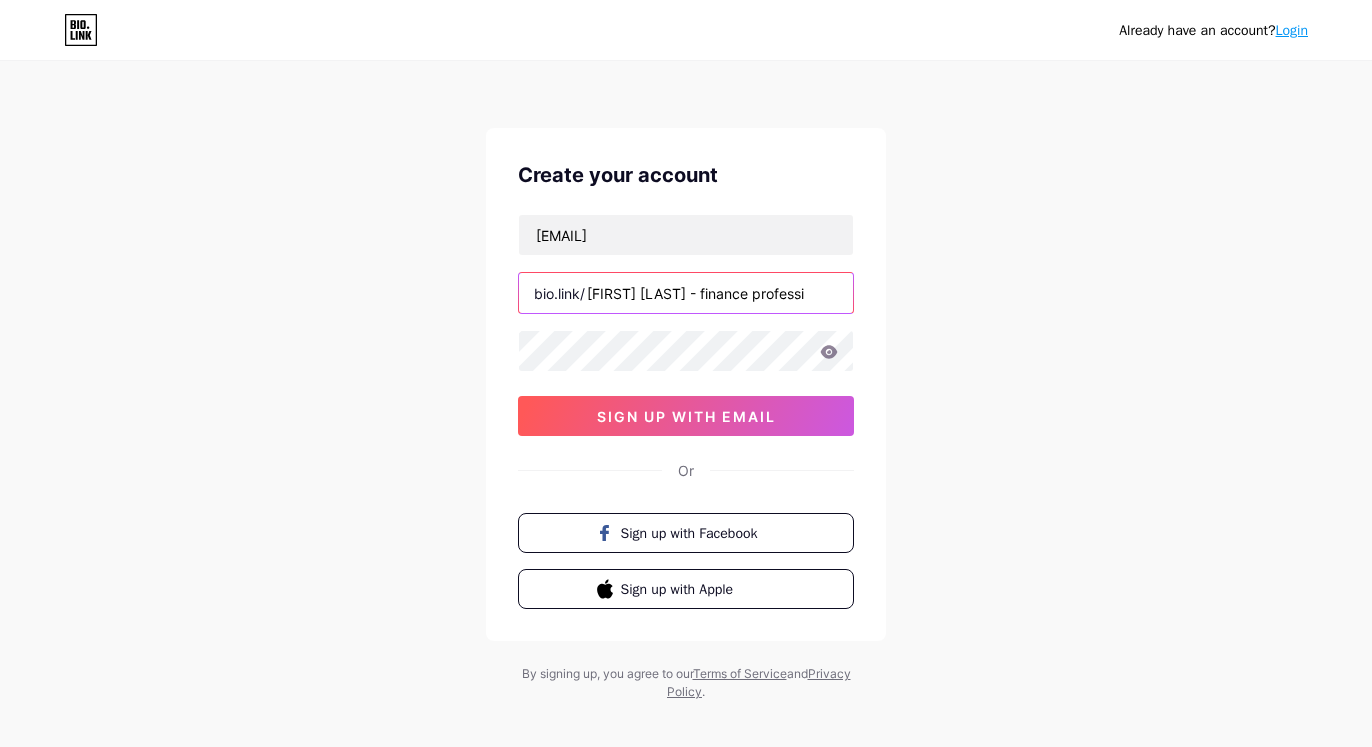 scroll, scrollTop: 0, scrollLeft: 0, axis: both 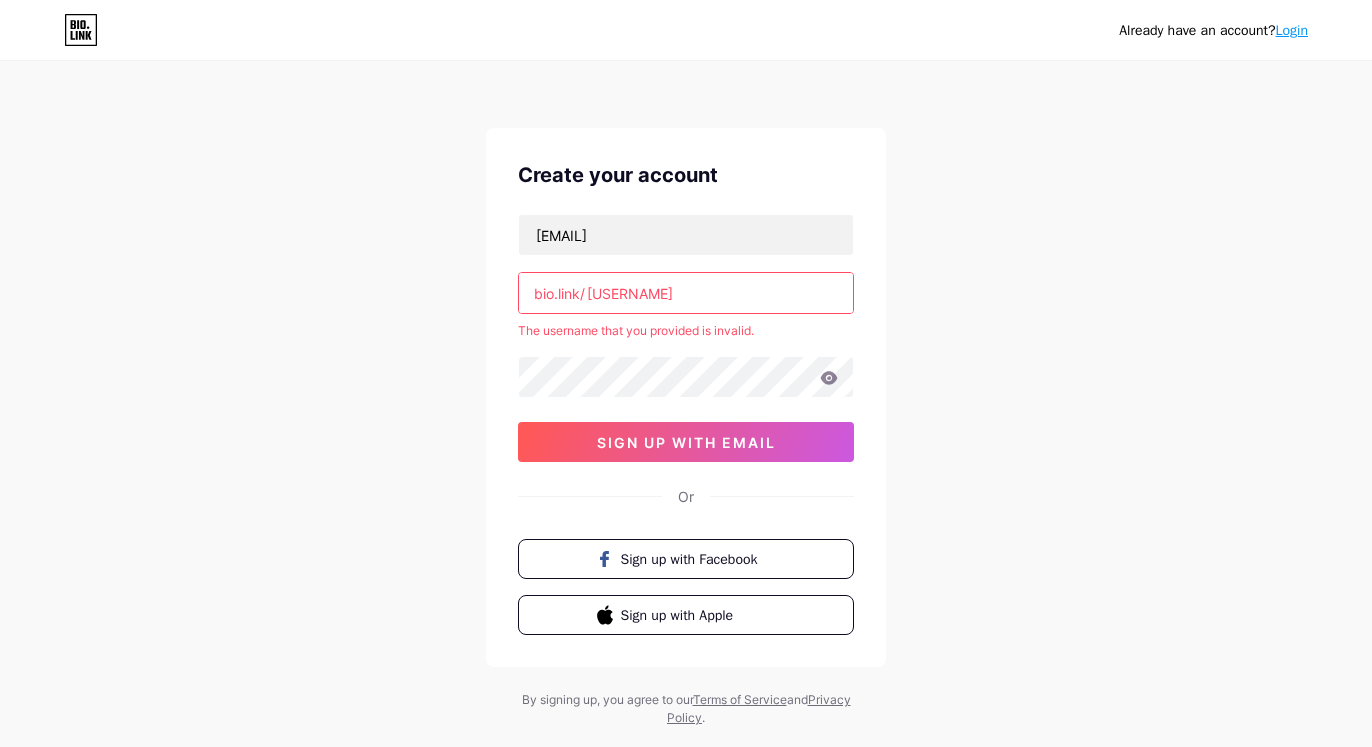 type on "[USERNAME]" 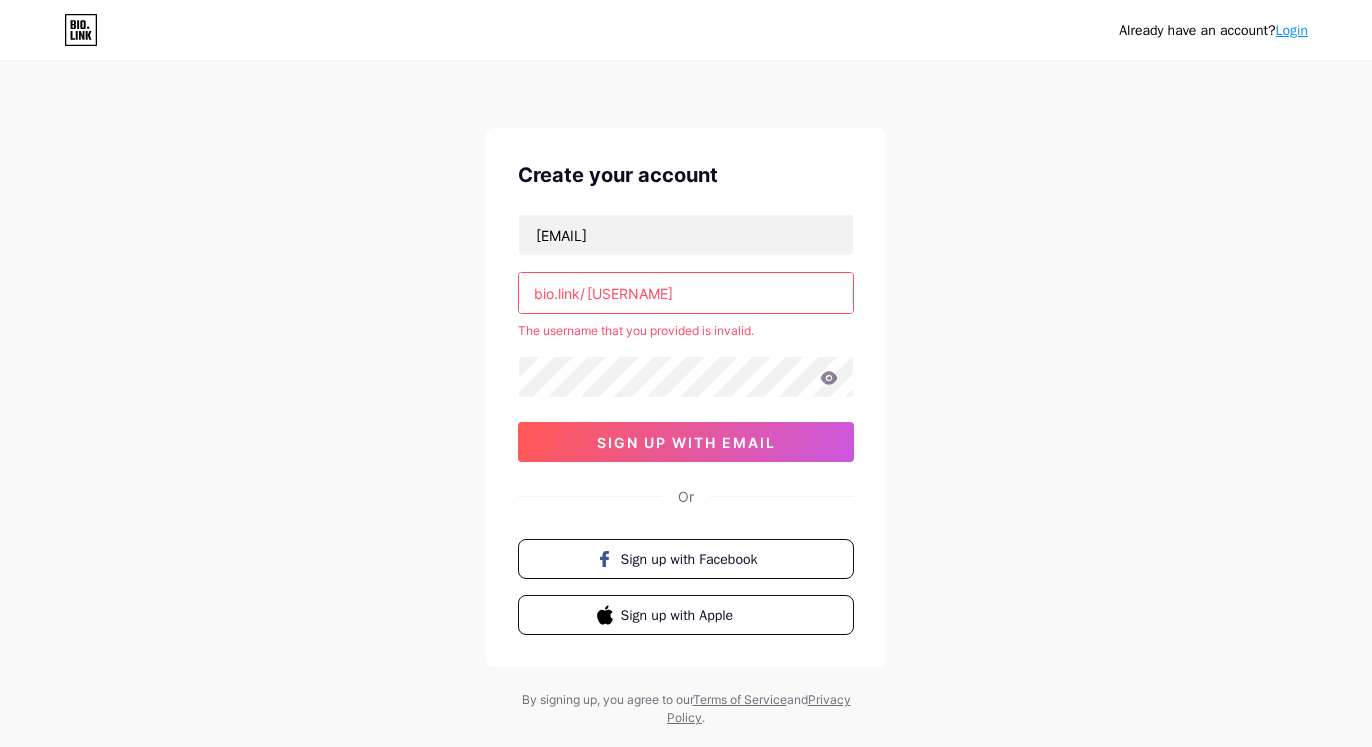 click on "Already have an account?  Login   Create your account     [EMAIL]     bio.link/   [USERNAME]     The username that you provided is invalid.                 sign up with email         Or       Sign up with Facebook
Sign up with Apple
By signing up, you agree to our  Terms of Service  and  Privacy Policy ." at bounding box center [686, 395] 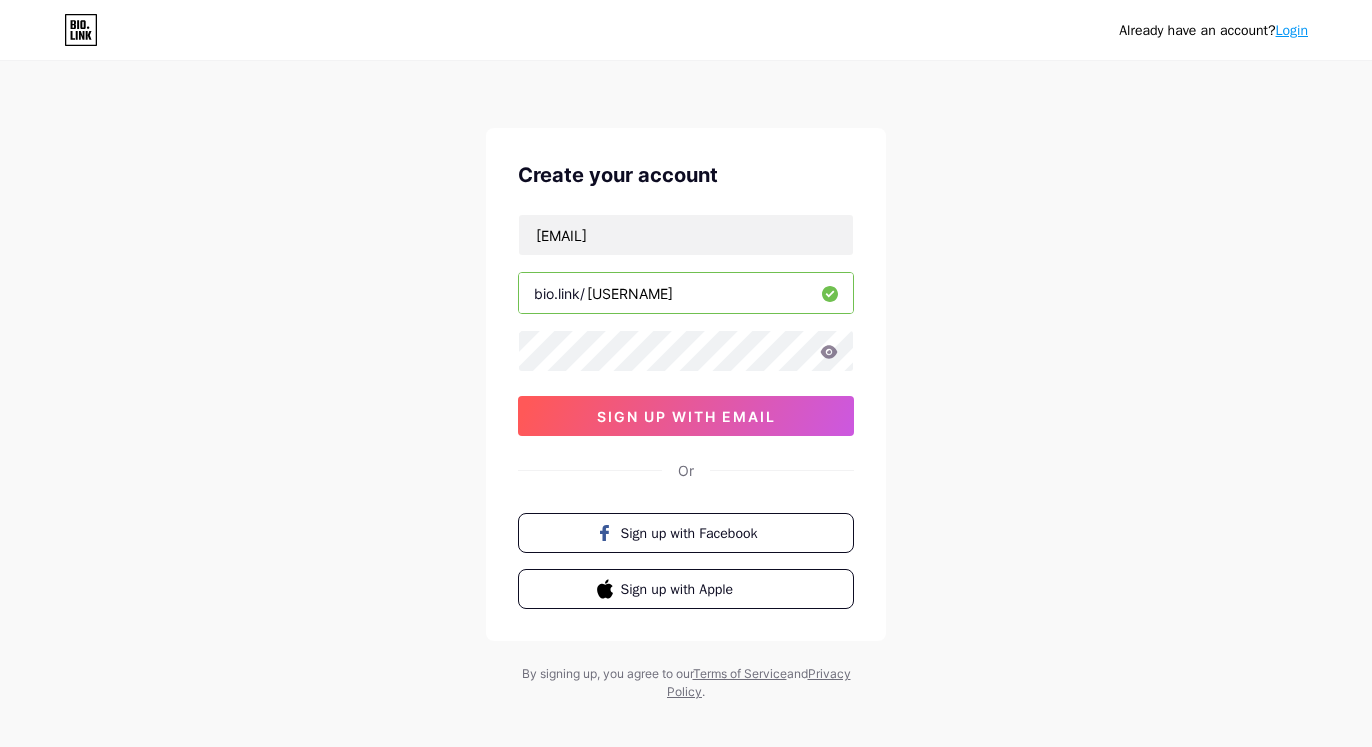 click 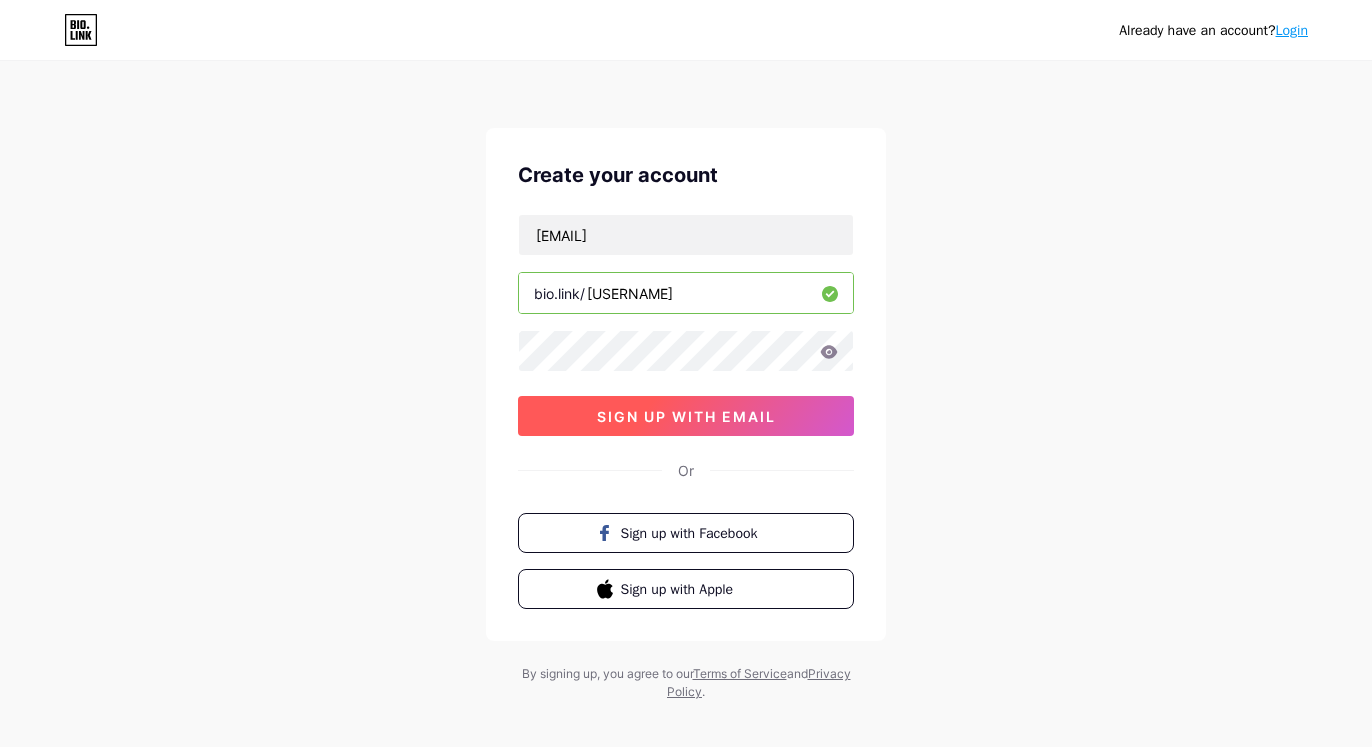 click on "sign up with email" at bounding box center (686, 416) 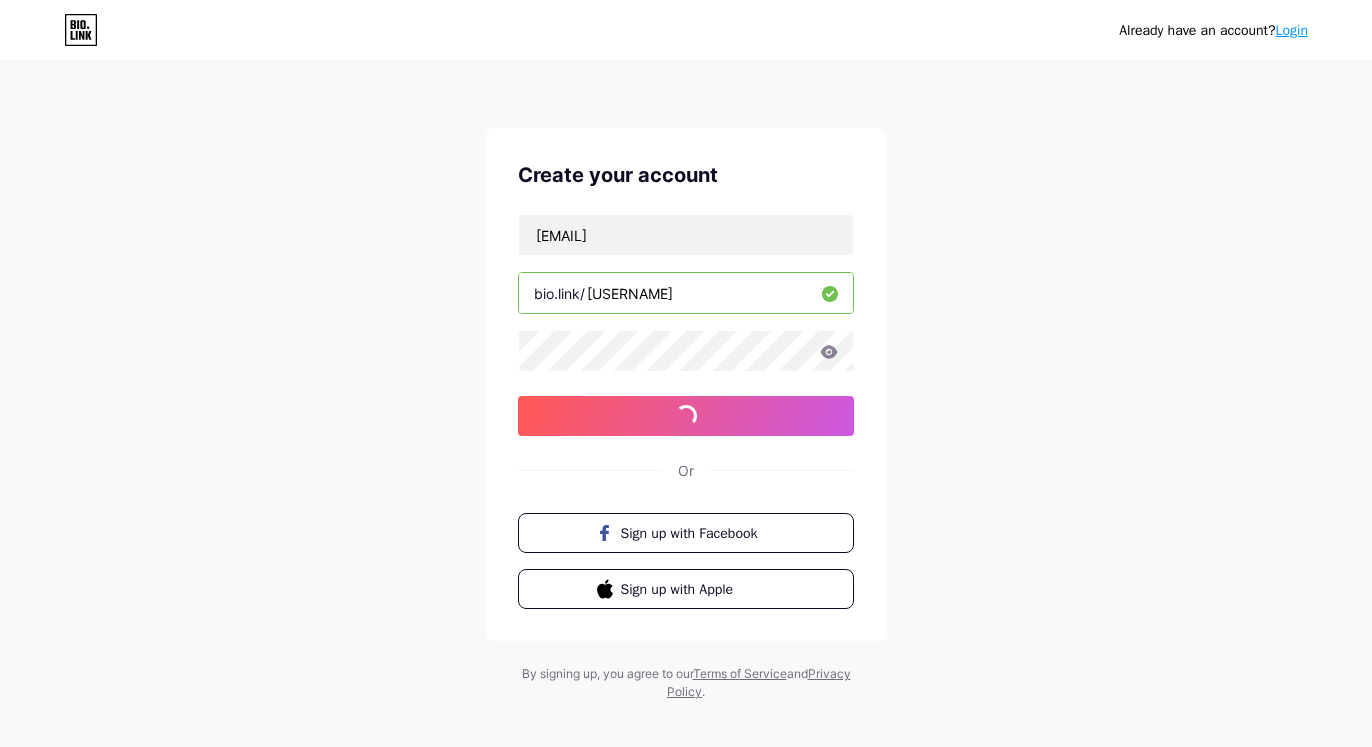 type 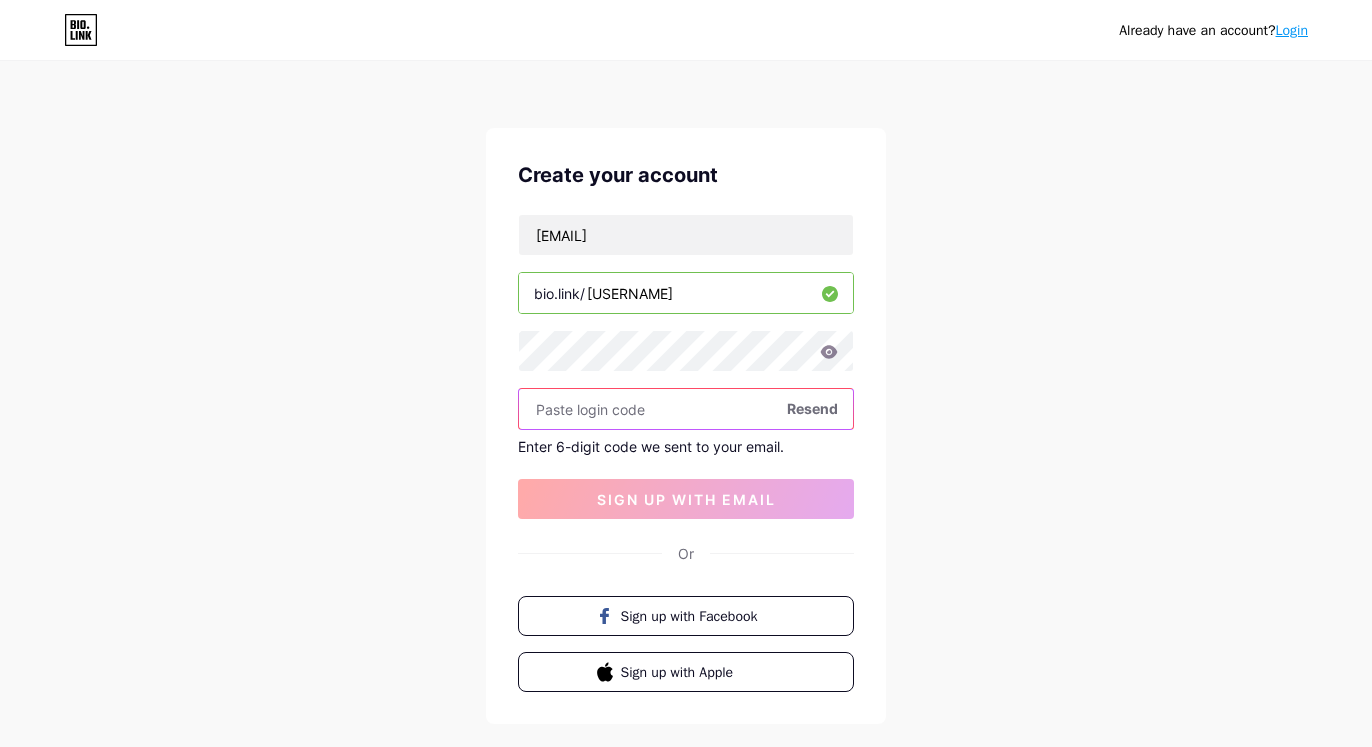 click at bounding box center (686, 409) 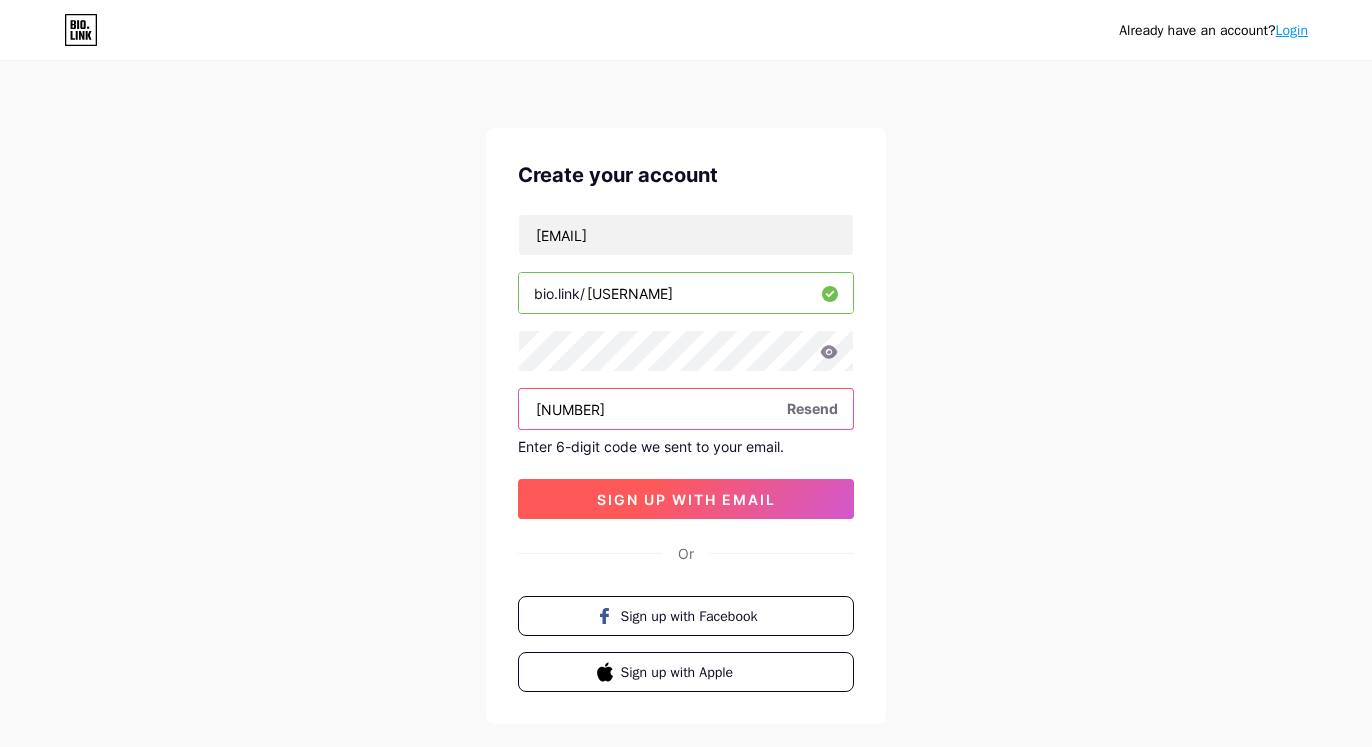 type on "[NUMBER]" 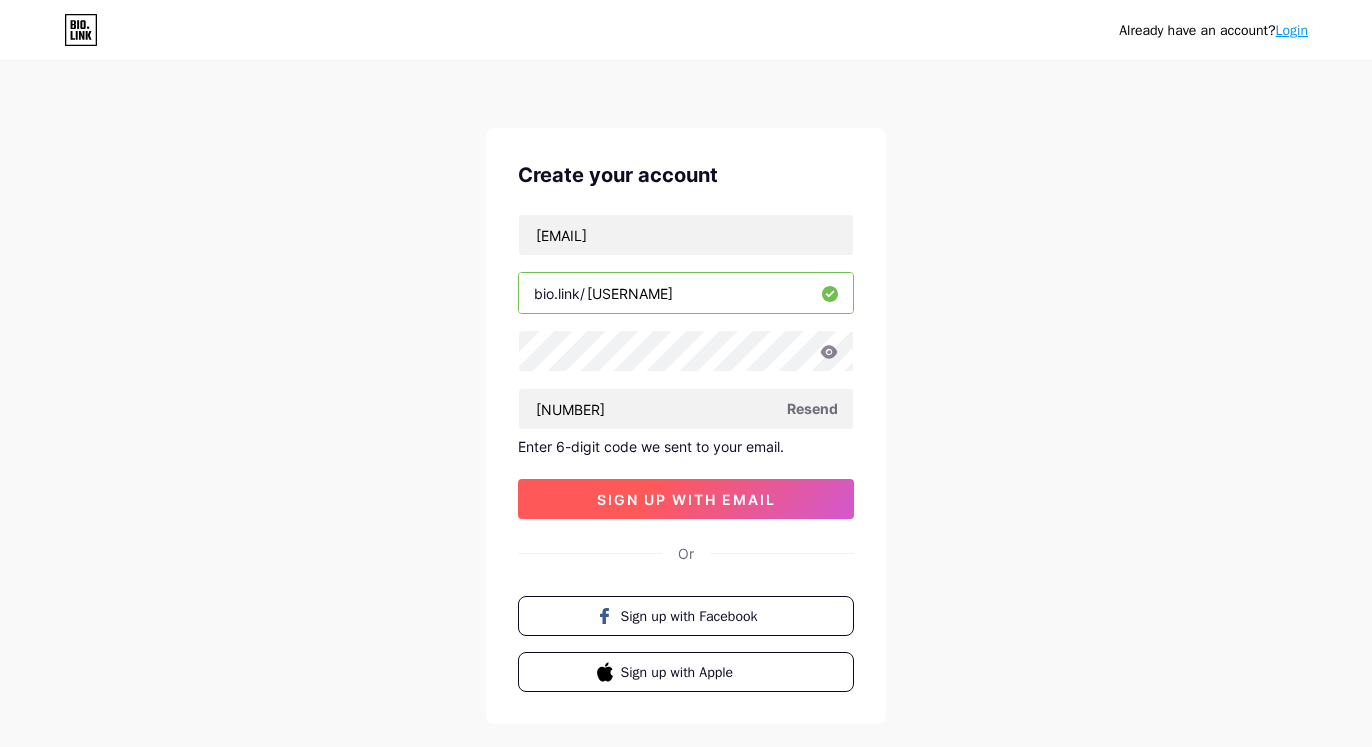 drag, startPoint x: 646, startPoint y: 495, endPoint x: 752, endPoint y: 501, distance: 106.16968 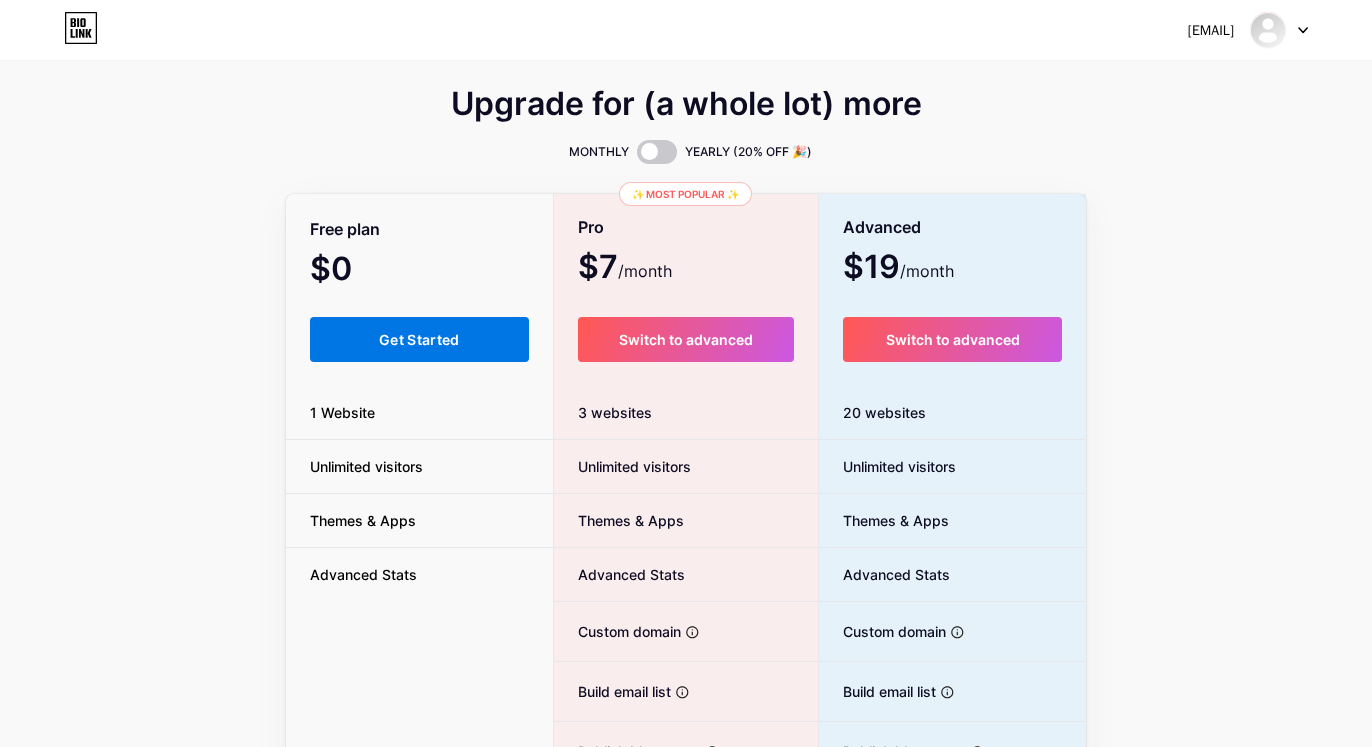 click on "Get Started" at bounding box center [419, 339] 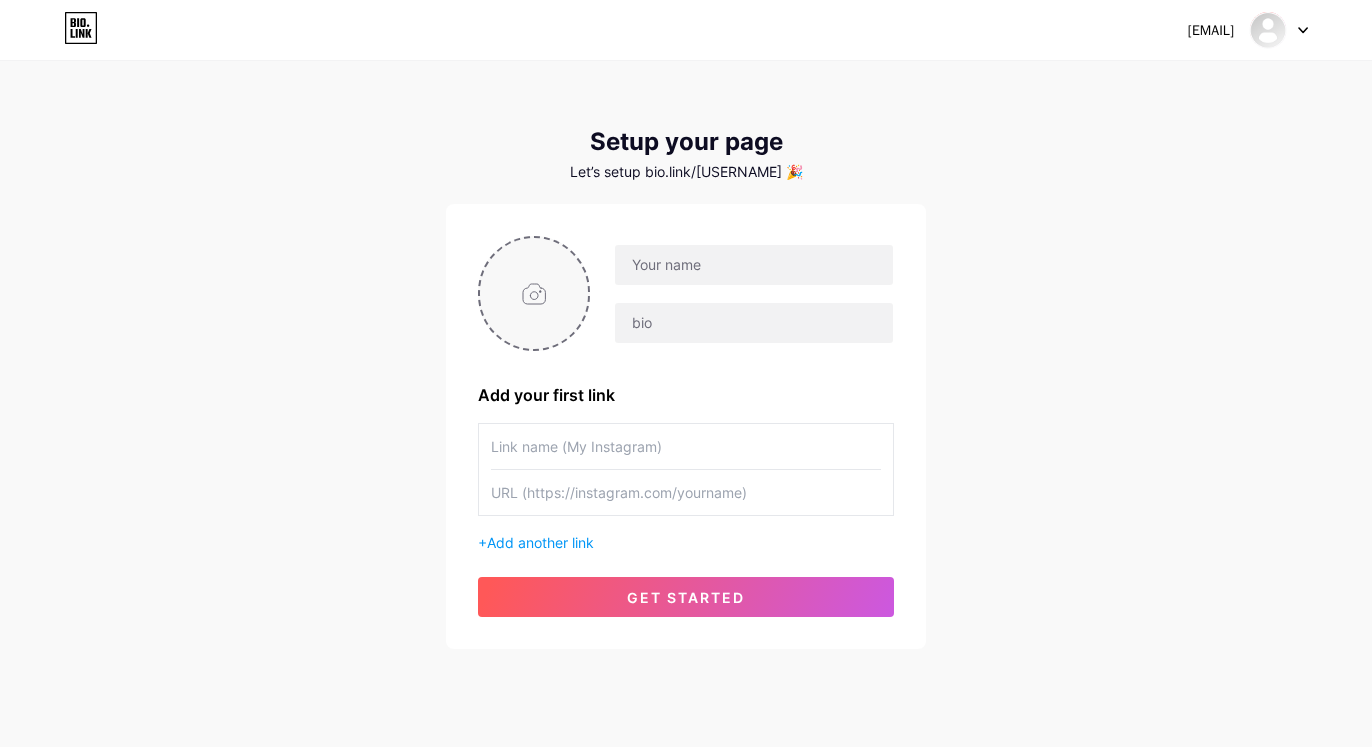 click at bounding box center (534, 293) 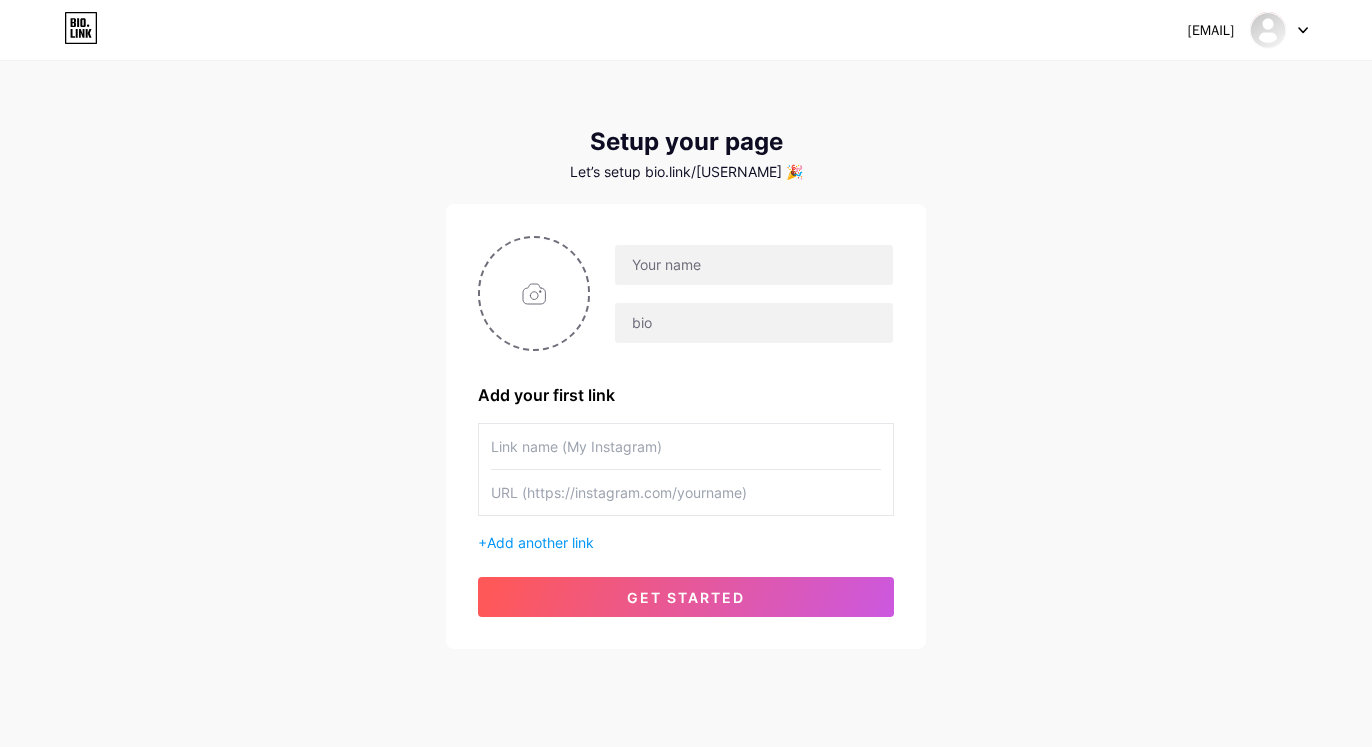 type on "C:\fakepath\[FILENAME].png" 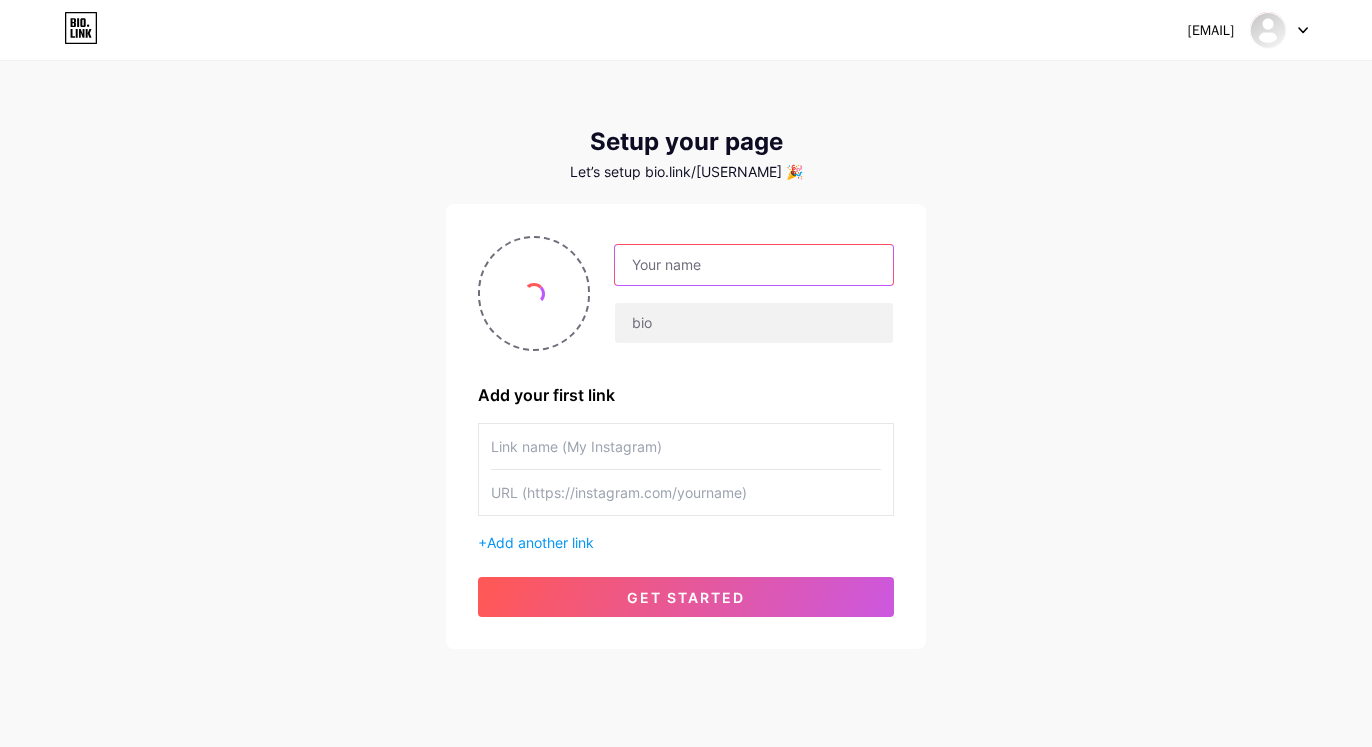 click at bounding box center (754, 265) 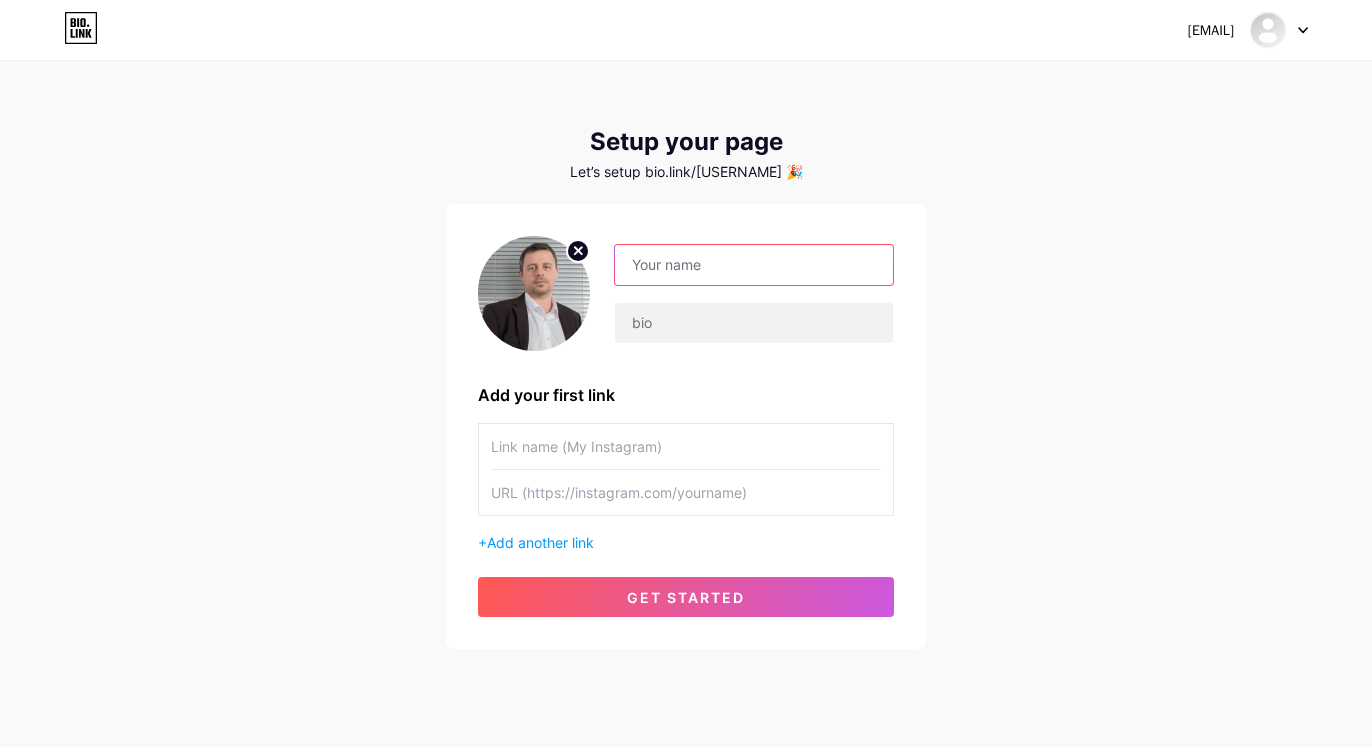 paste on "[FIRST] [LAST] - Finance Professional" 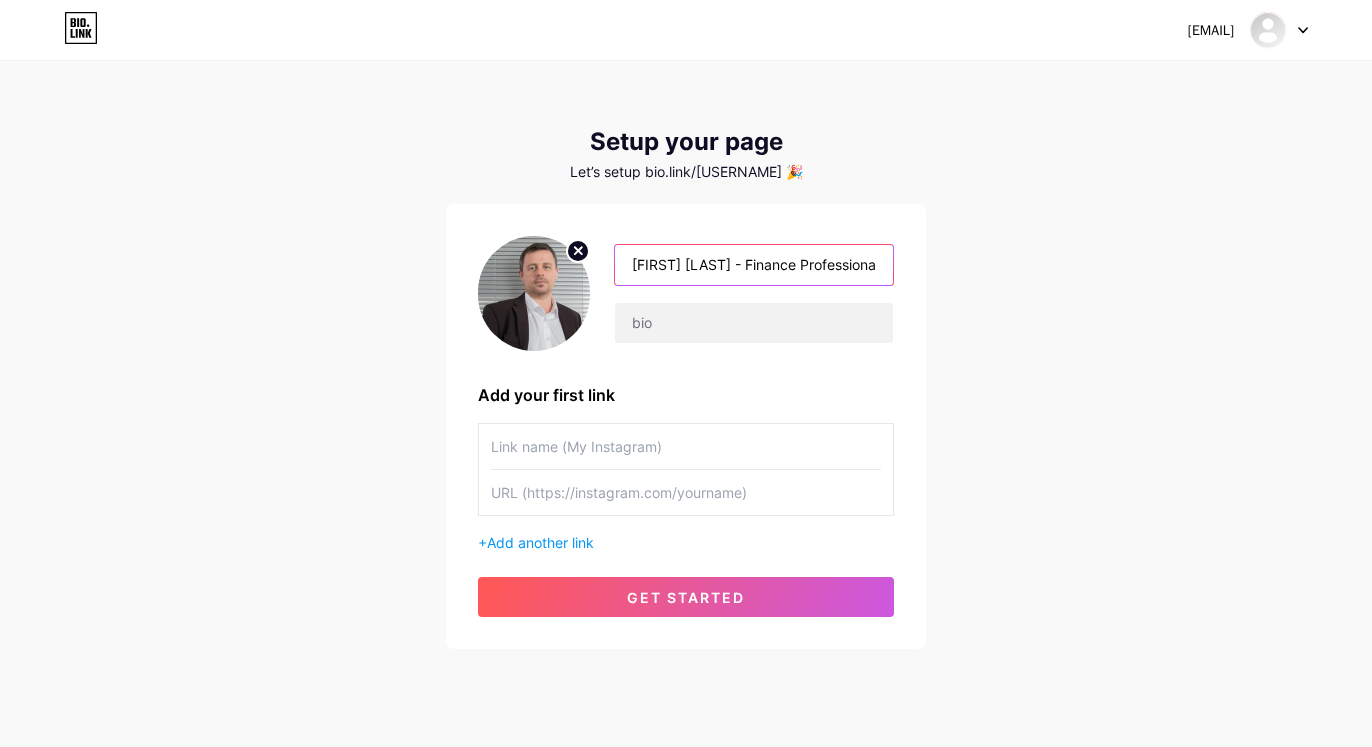 scroll, scrollTop: 0, scrollLeft: 9, axis: horizontal 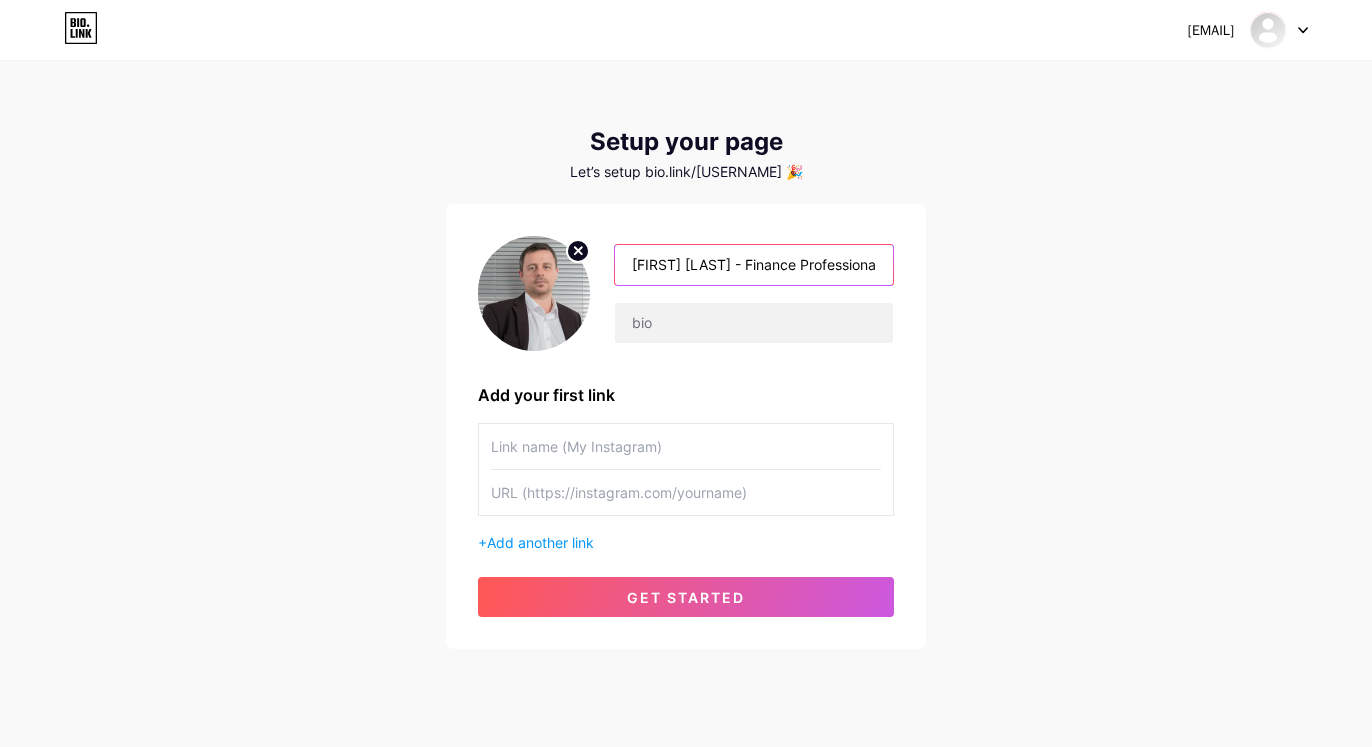 drag, startPoint x: 709, startPoint y: 265, endPoint x: 577, endPoint y: 261, distance: 132.0606 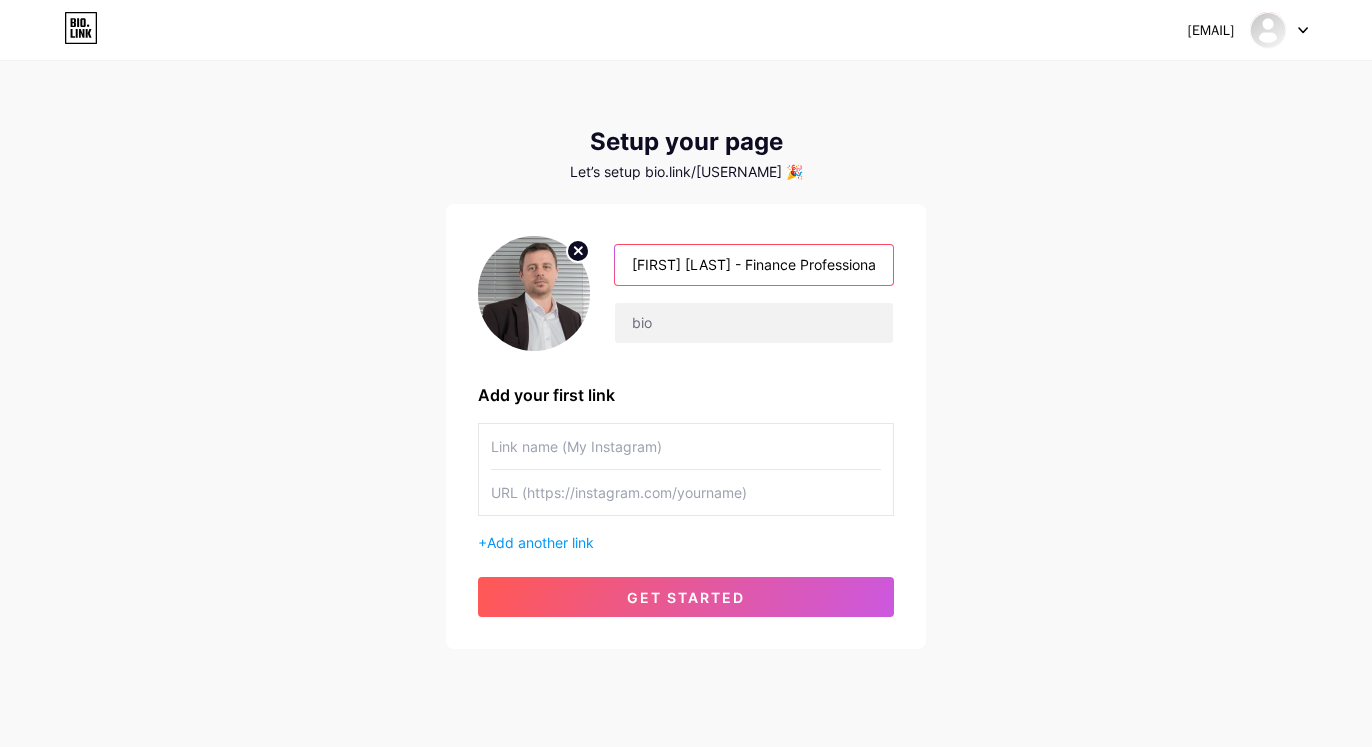 click on "[FIRST] [LAST] - Finance Professional" at bounding box center (754, 265) 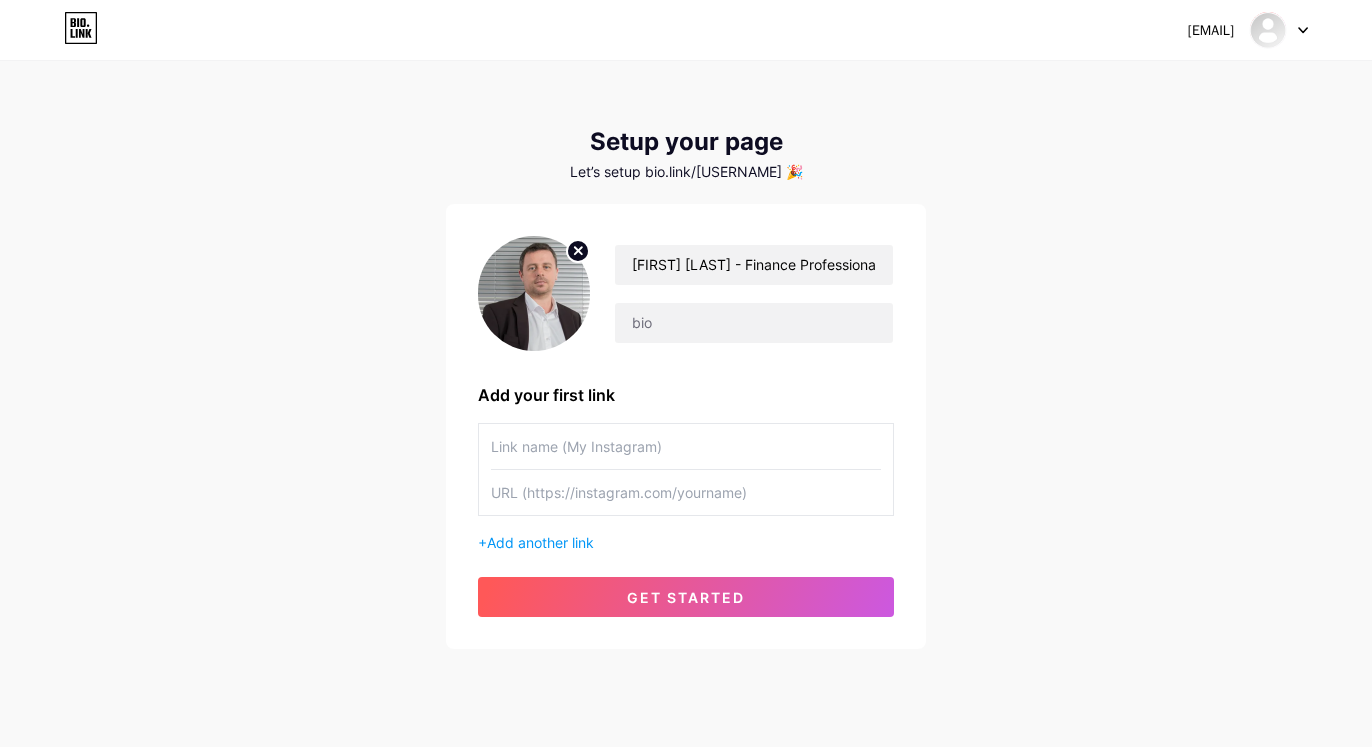 click on "[EMAIL]           Dashboard     Logout   Setup your page   Let’s setup bio.link/[USERNAME] 🎉               [FIRST] [LAST] - Finance Professional         Add your first link
+  Add another link     get started" at bounding box center [686, 356] 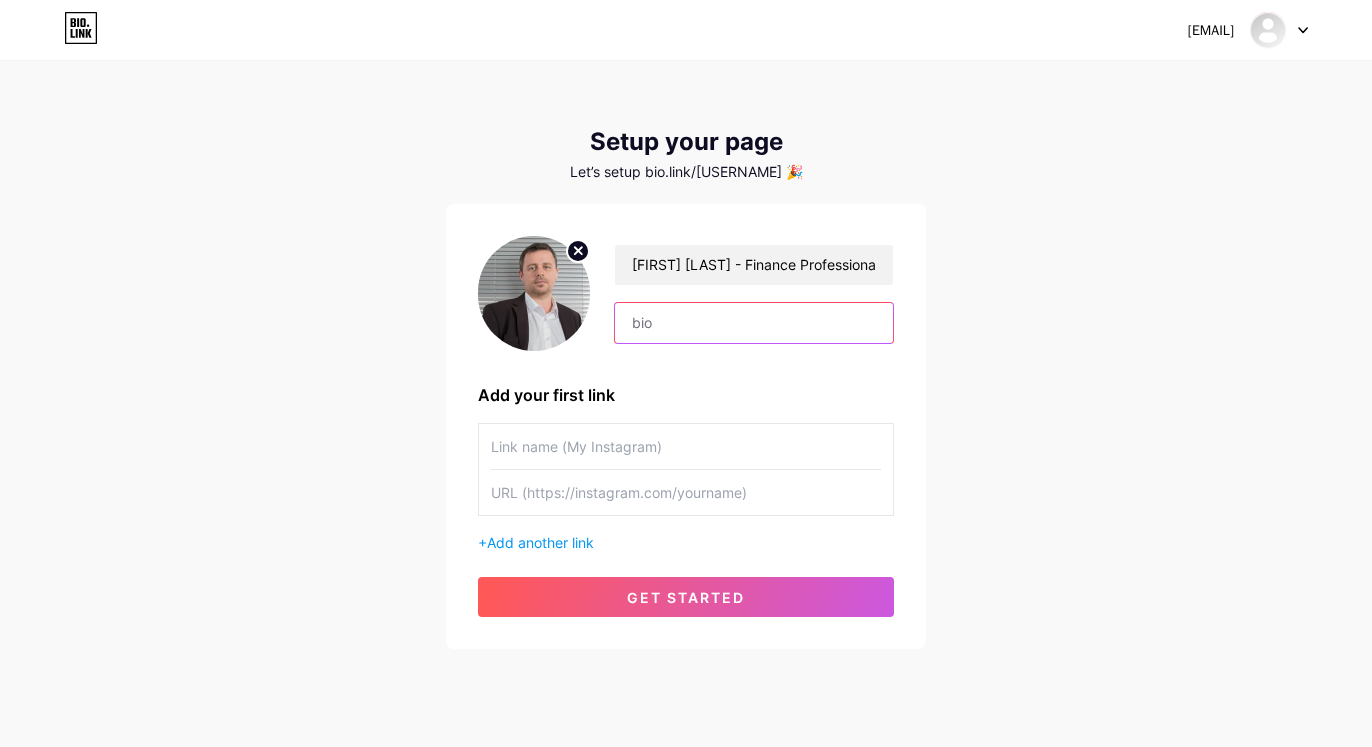 click at bounding box center [754, 323] 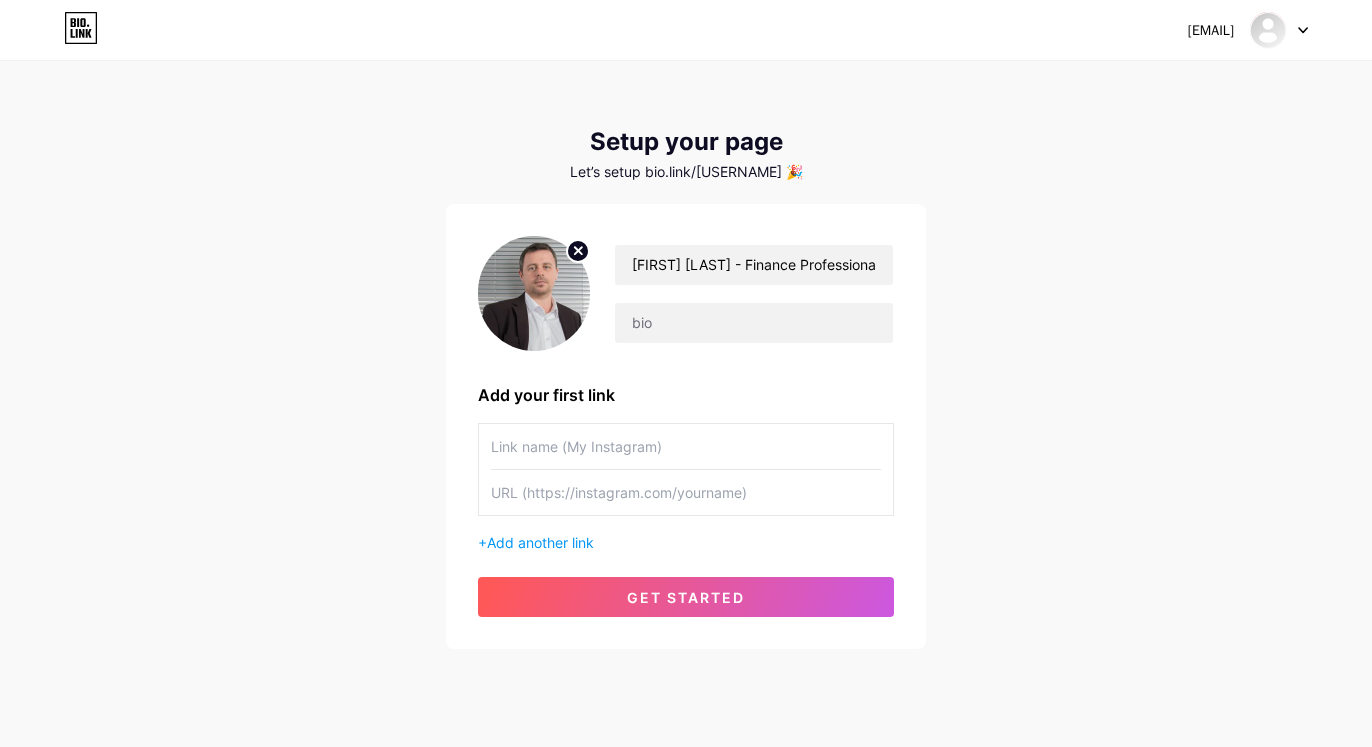 click at bounding box center [686, 492] 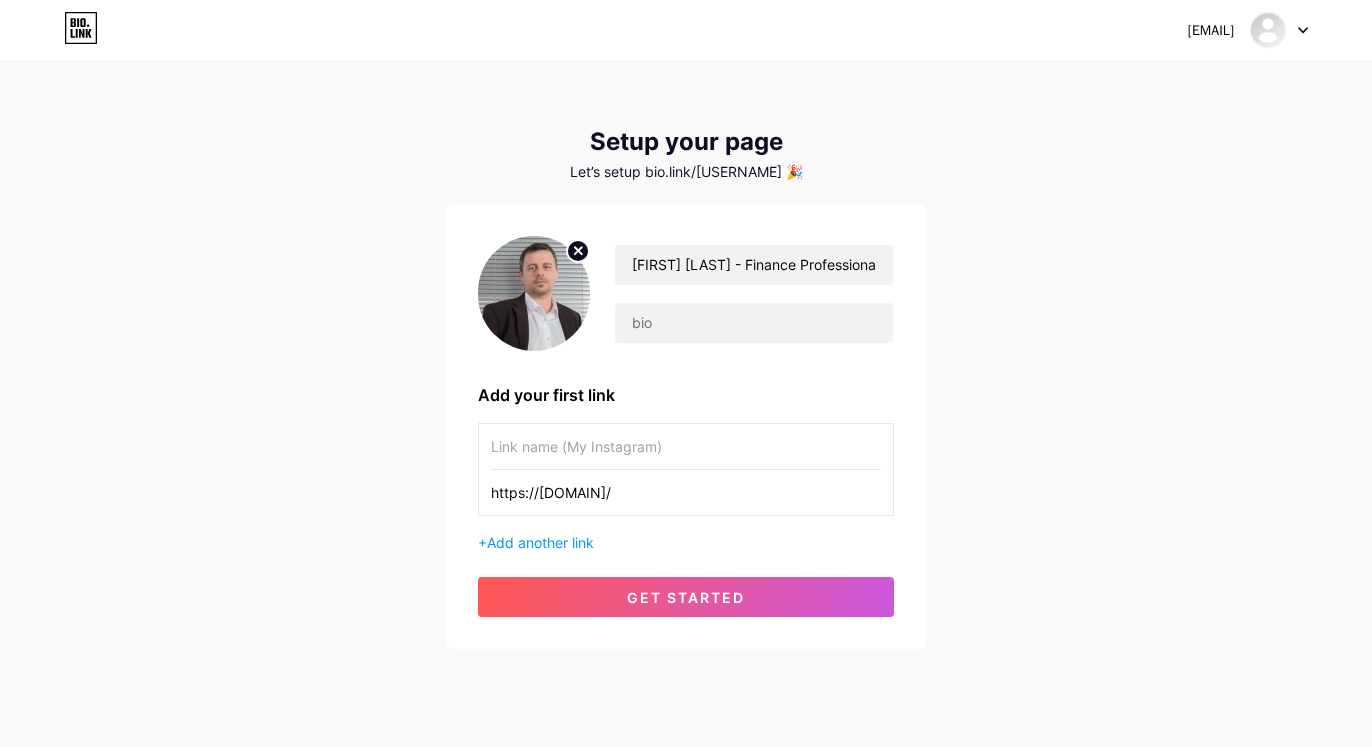 type on "https://[DOMAIN]/" 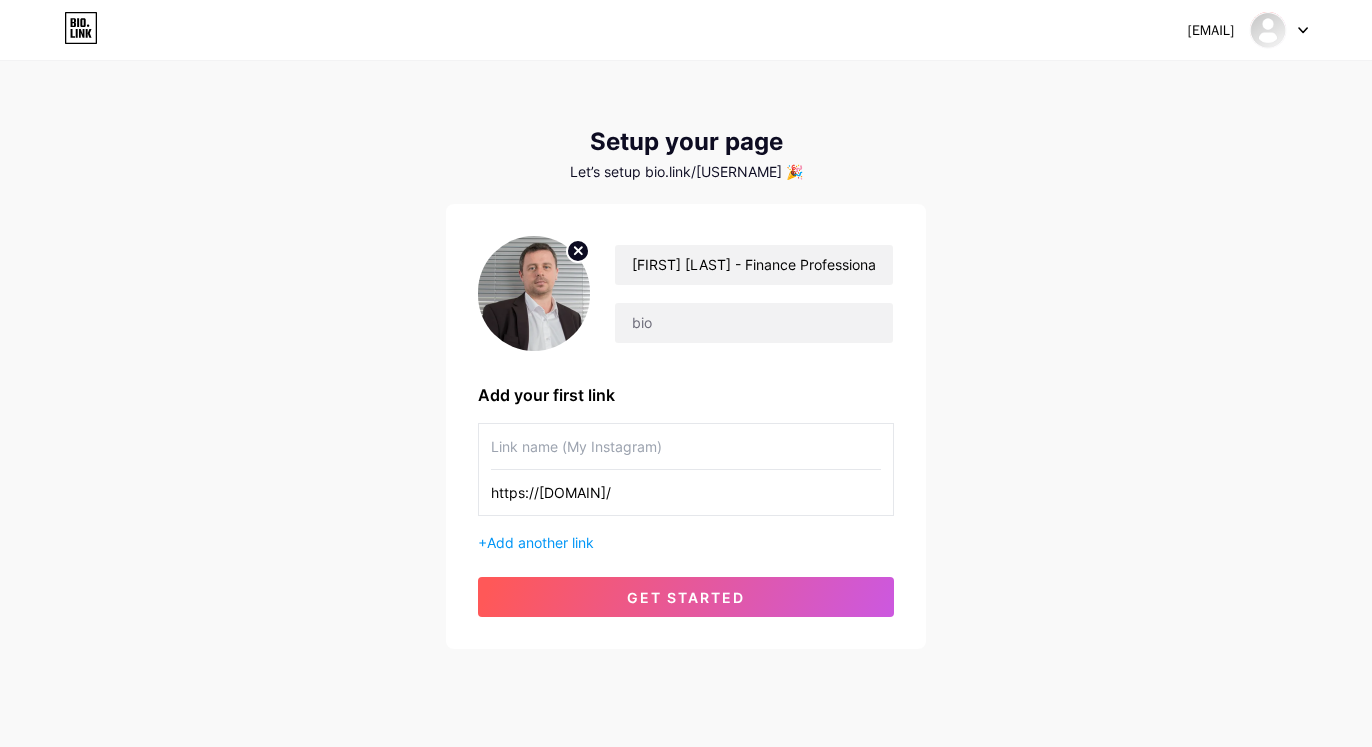 paste on "https://[DOMAIN]/" 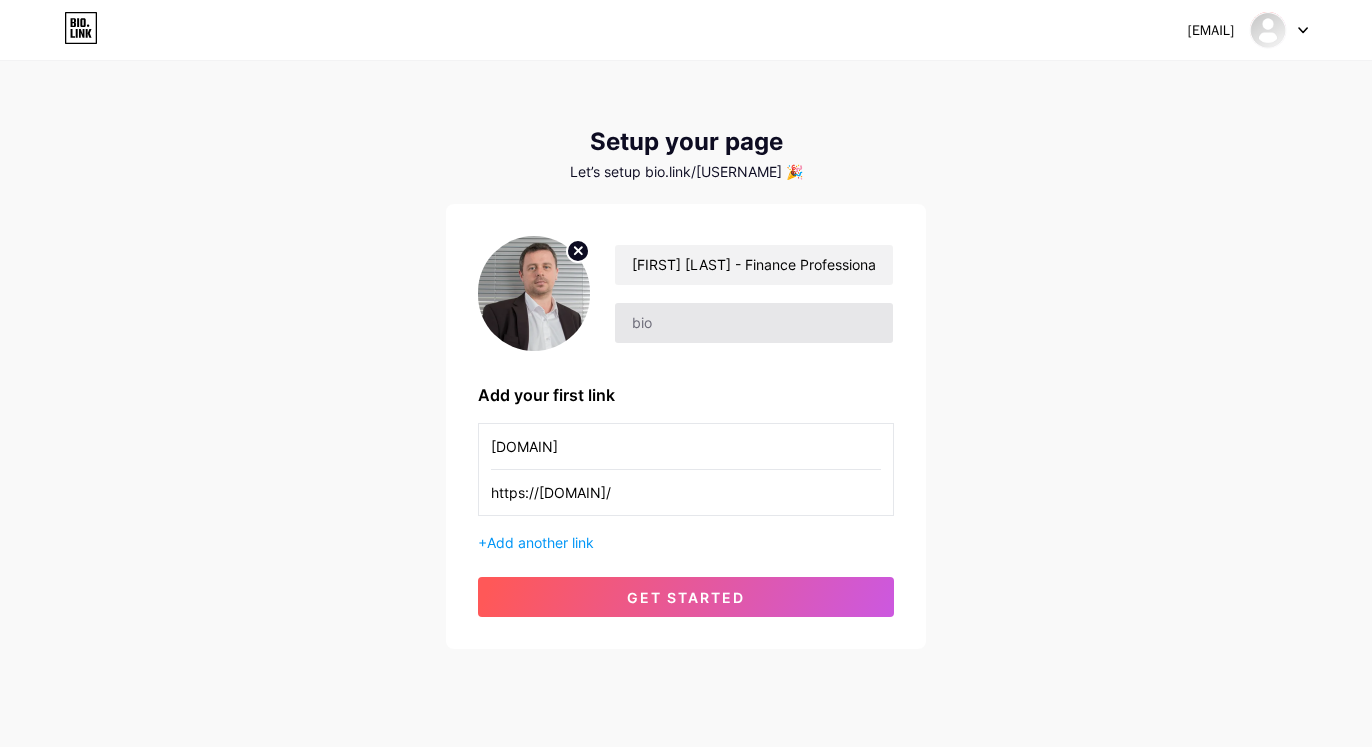 type on "[DOMAIN]" 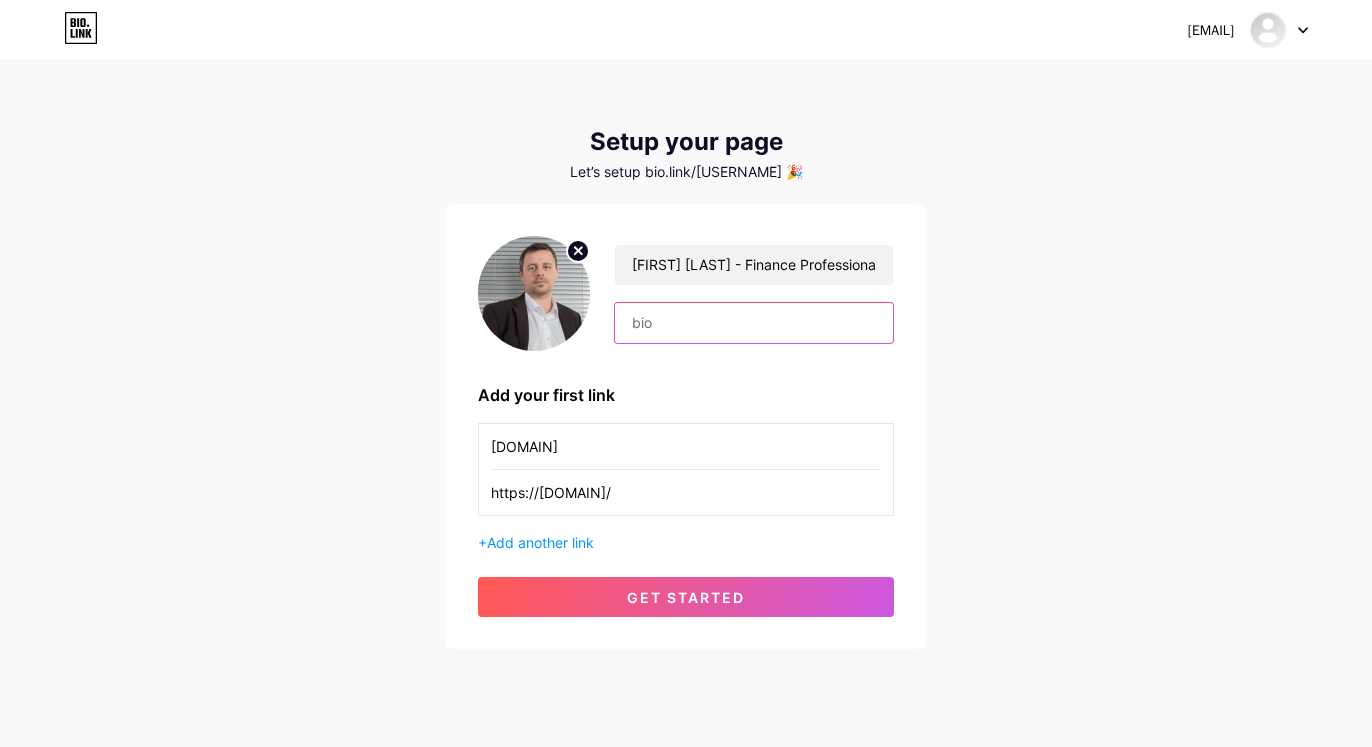 click at bounding box center [754, 323] 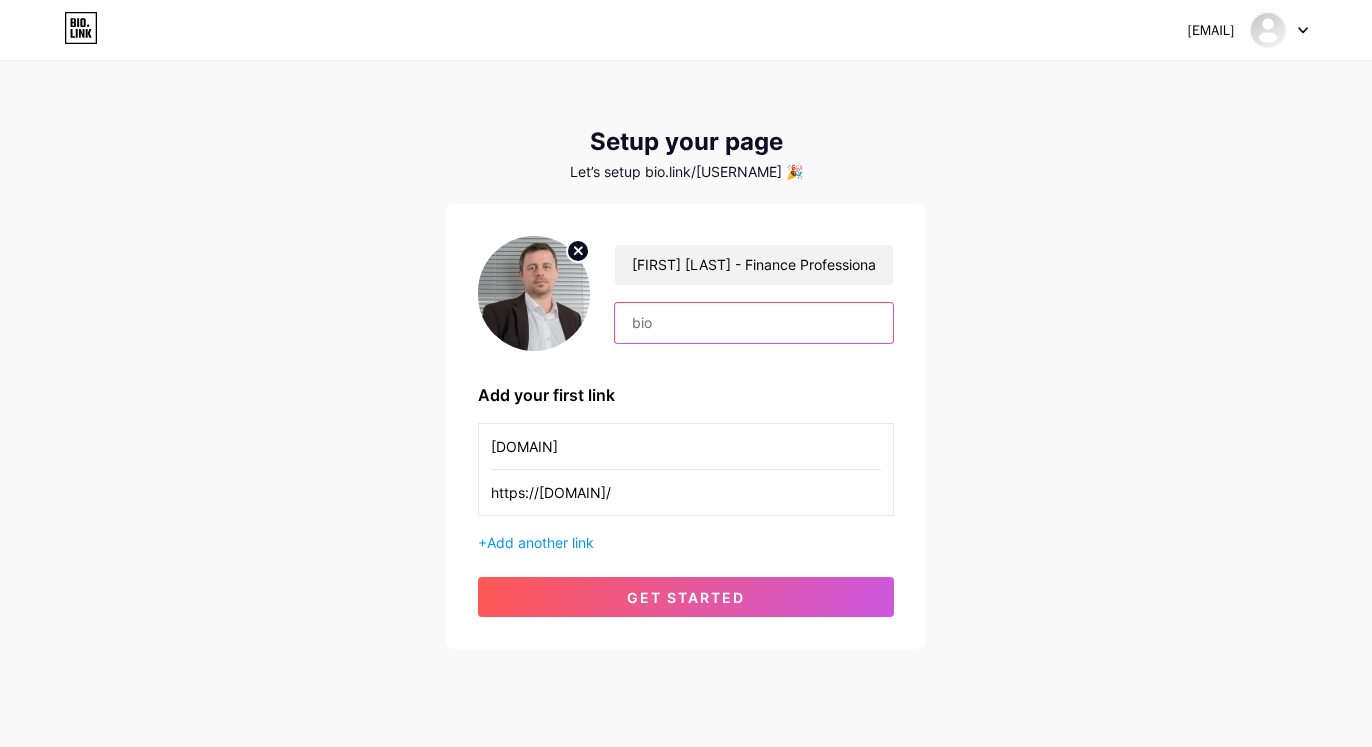 paste on "[FIRST] [LAST] is a numbers-driven finance professional who partners with boards and founders to secure funding, align governance frameworks, and support sustainable expansion." 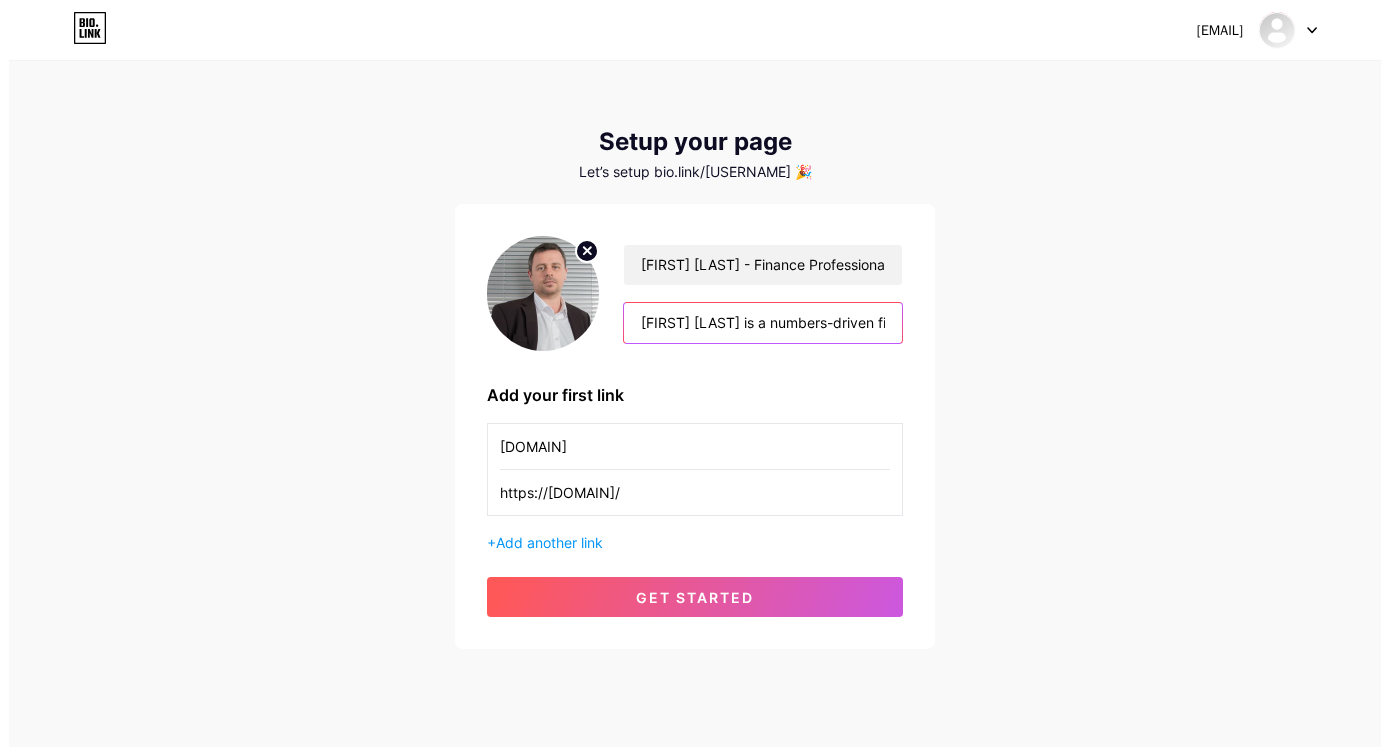 scroll, scrollTop: 0, scrollLeft: 961, axis: horizontal 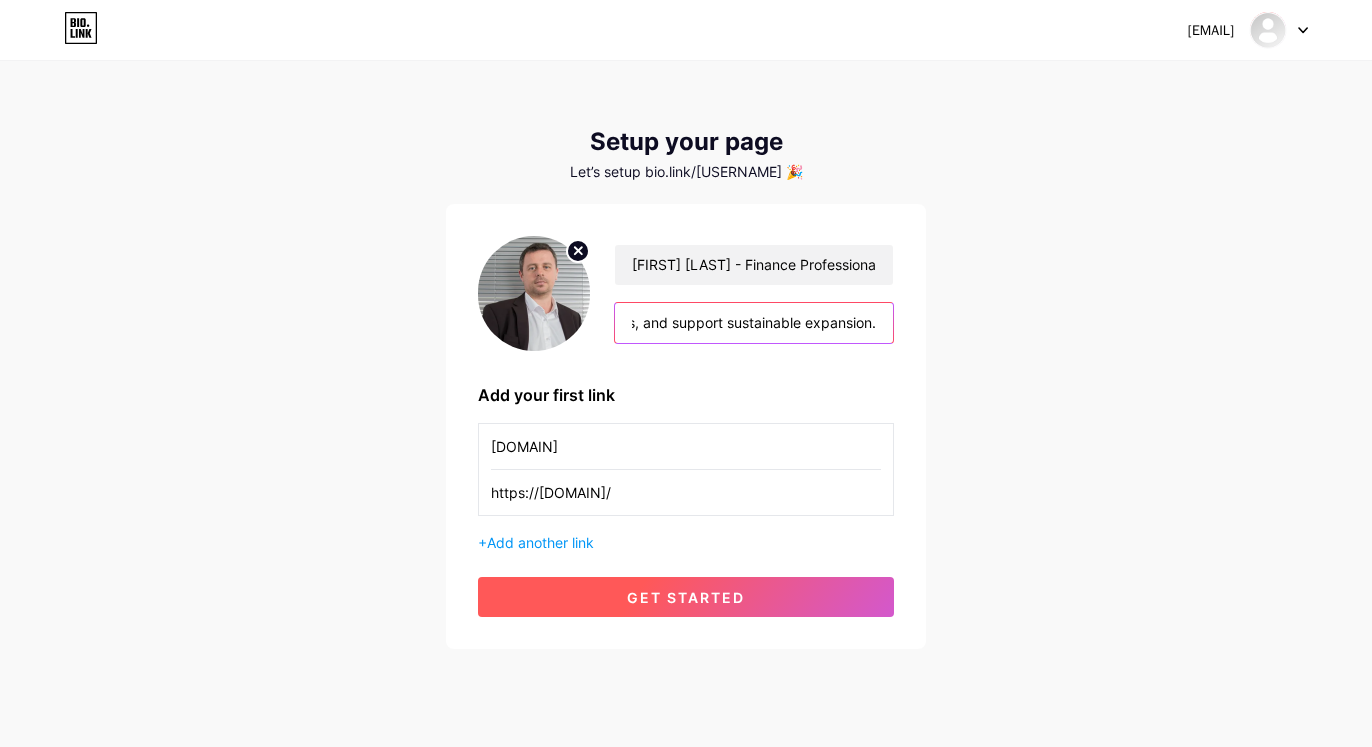 type on "[FIRST] [LAST] is a numbers-driven finance professional who partners with boards and founders to secure funding, align governance frameworks, and support sustainable expansion." 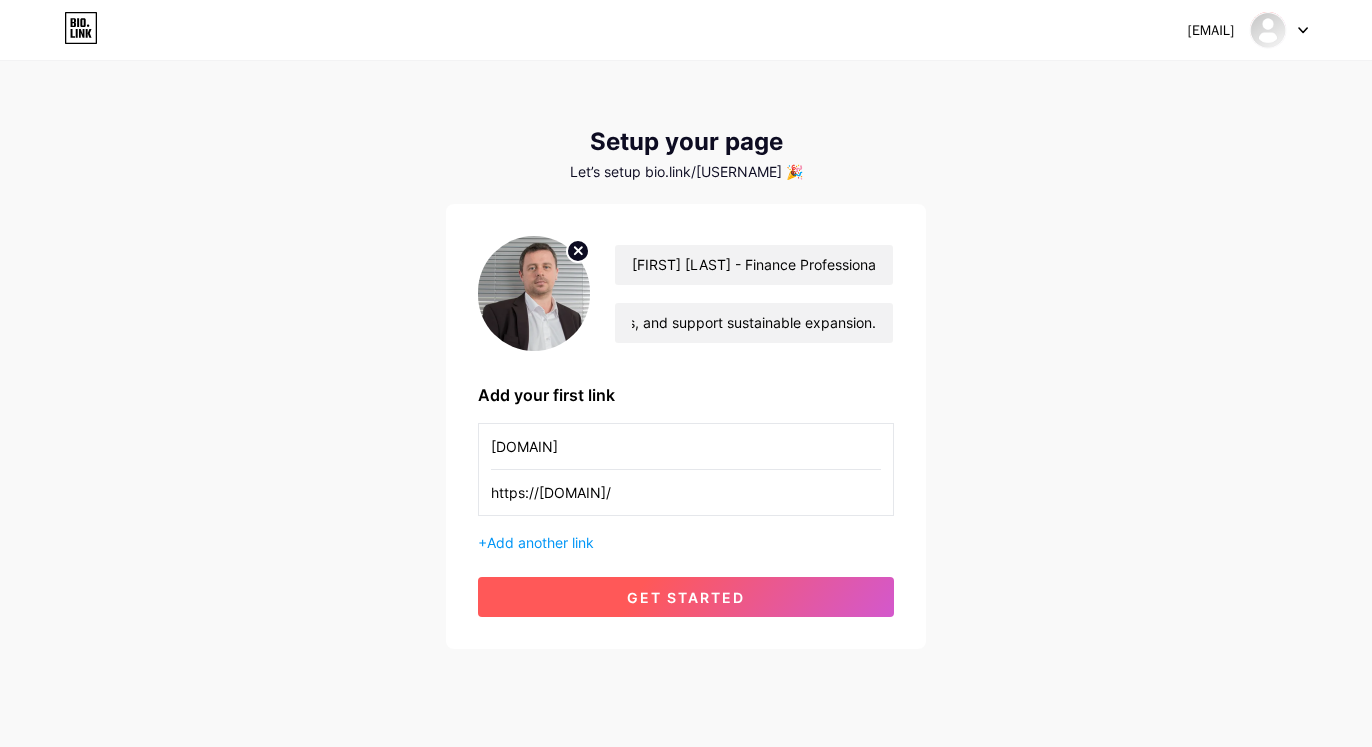 click on "get started" at bounding box center [686, 597] 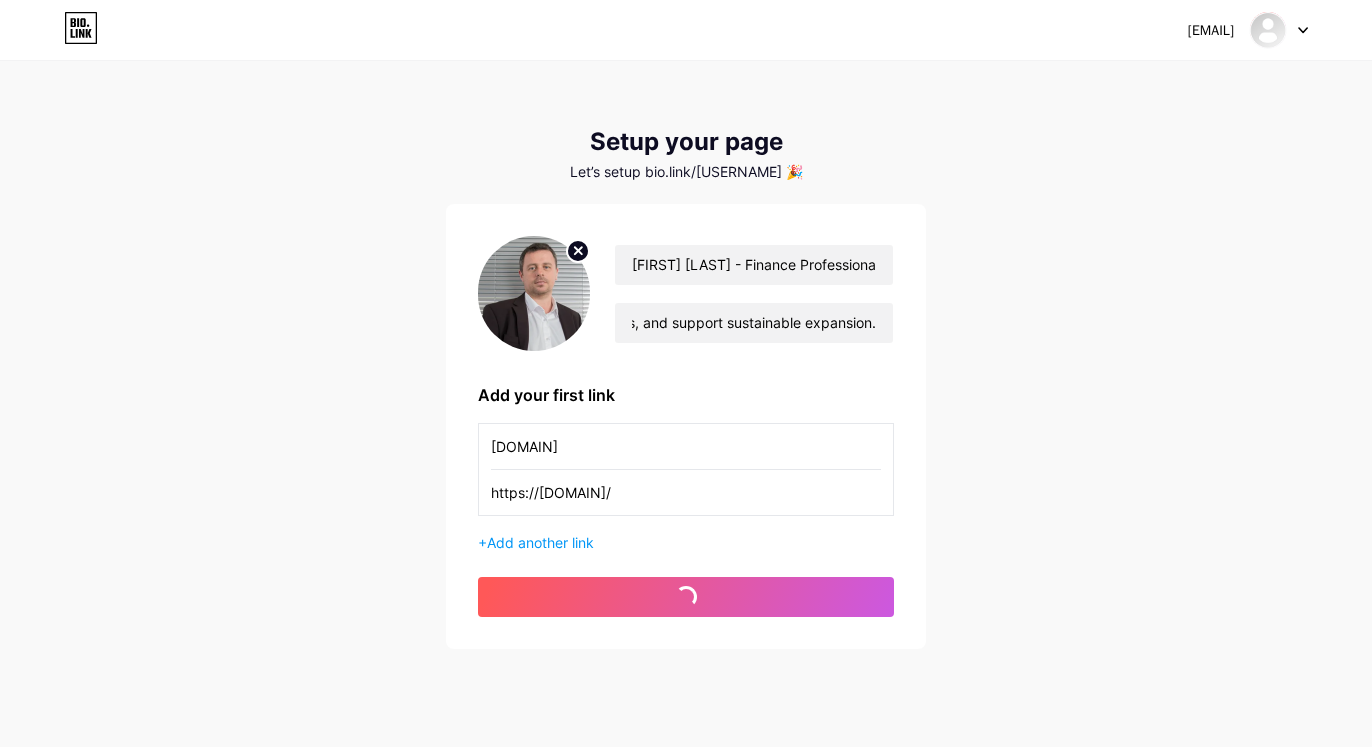 click on "Let’s setup bio.link/[USERNAME] 🎉" at bounding box center (686, 172) 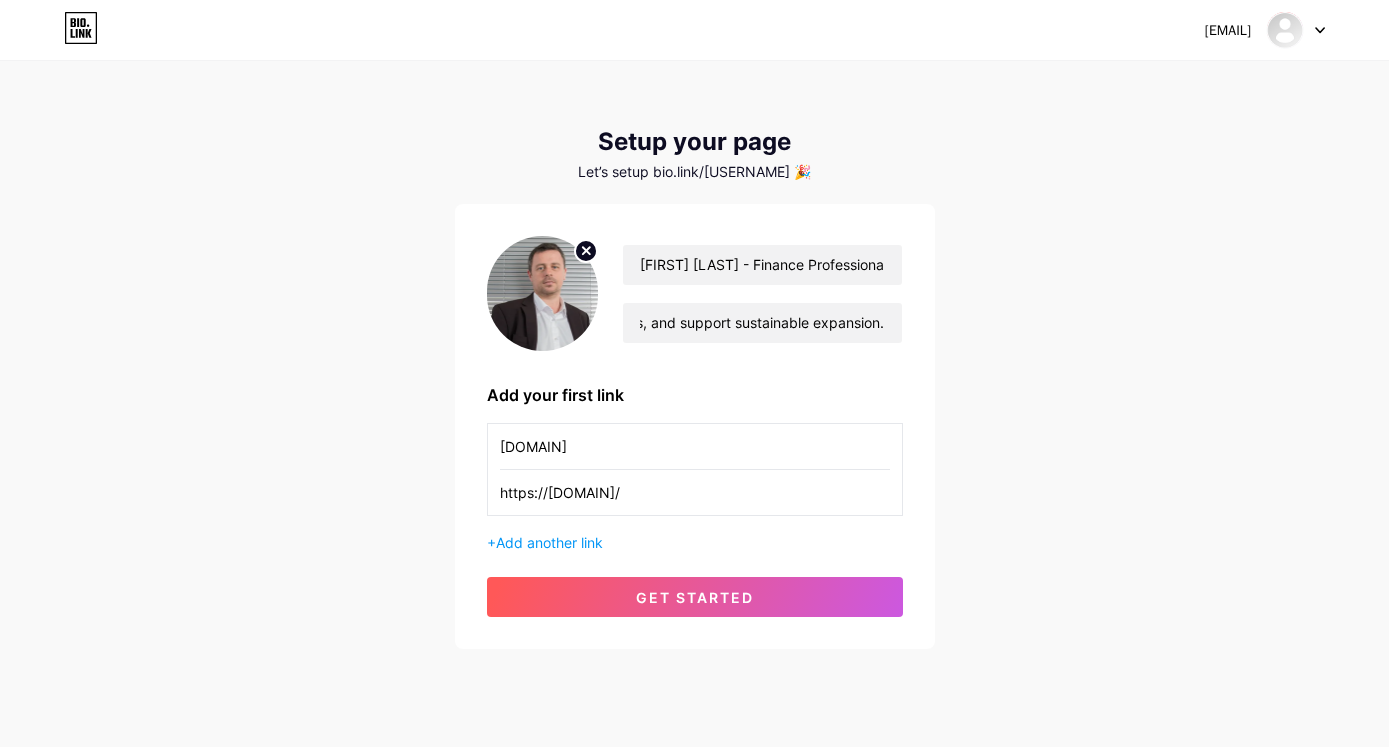 click on "[EMAIL]           Dashboard     Logout   Setup your page   Let’s setup bio.link/[USERNAME] 🎉               [FIRST] [LAST] - Finance Professional     [FIRST] [LAST] is a numbers-driven finance professional who partners with boards and founders to secure funding, align governance frameworks, and support sustainable expansion.     Add your first link   [DOMAIN]   https://[DOMAIN]/
+  Add another link     get started" at bounding box center (694, 396) 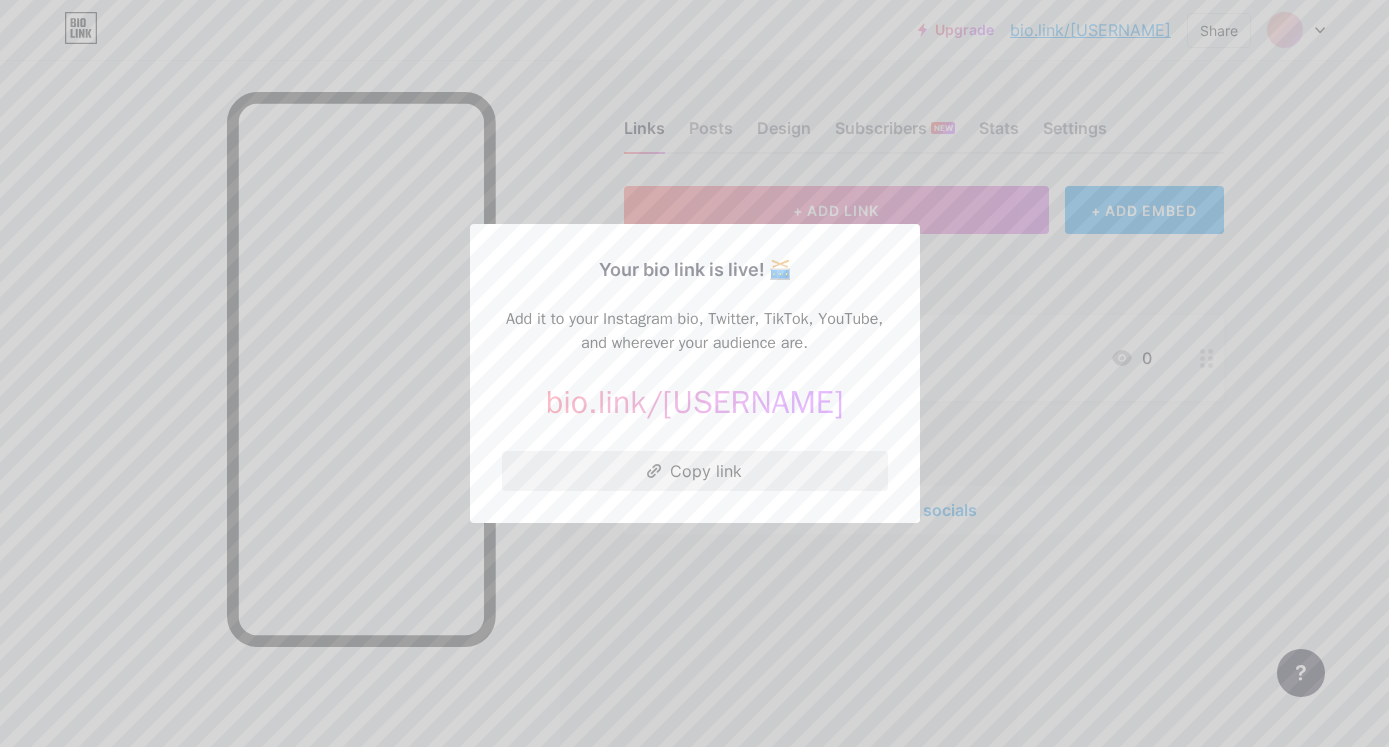click on "Copy link" at bounding box center (695, 471) 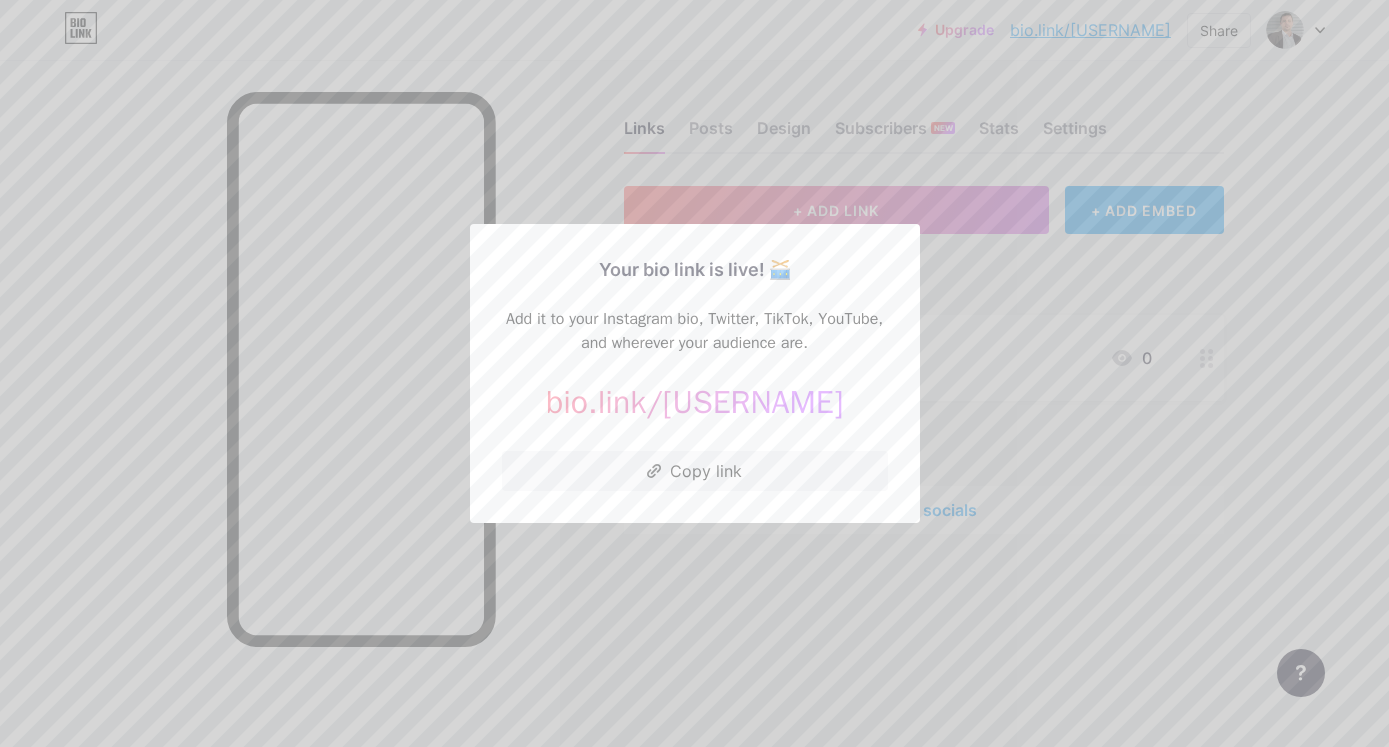 click at bounding box center (694, 373) 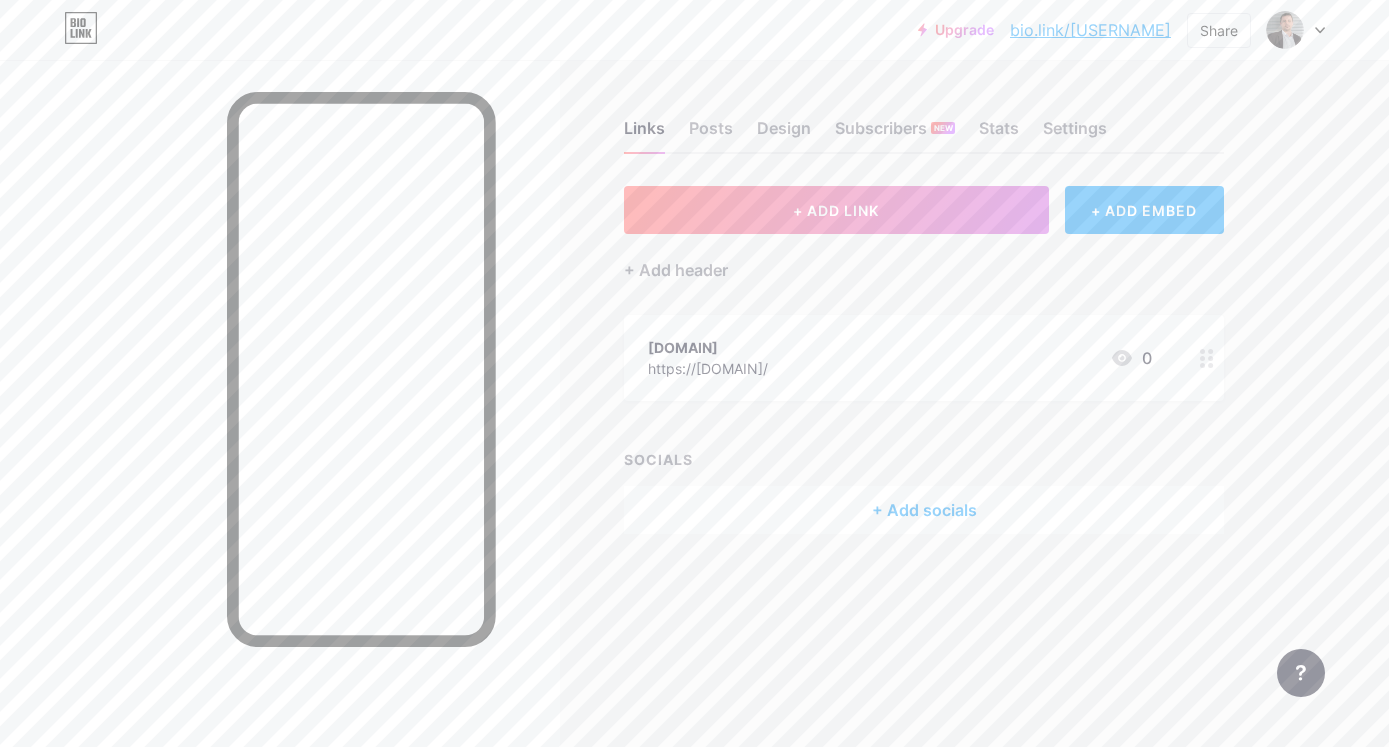 click at bounding box center (280, 433) 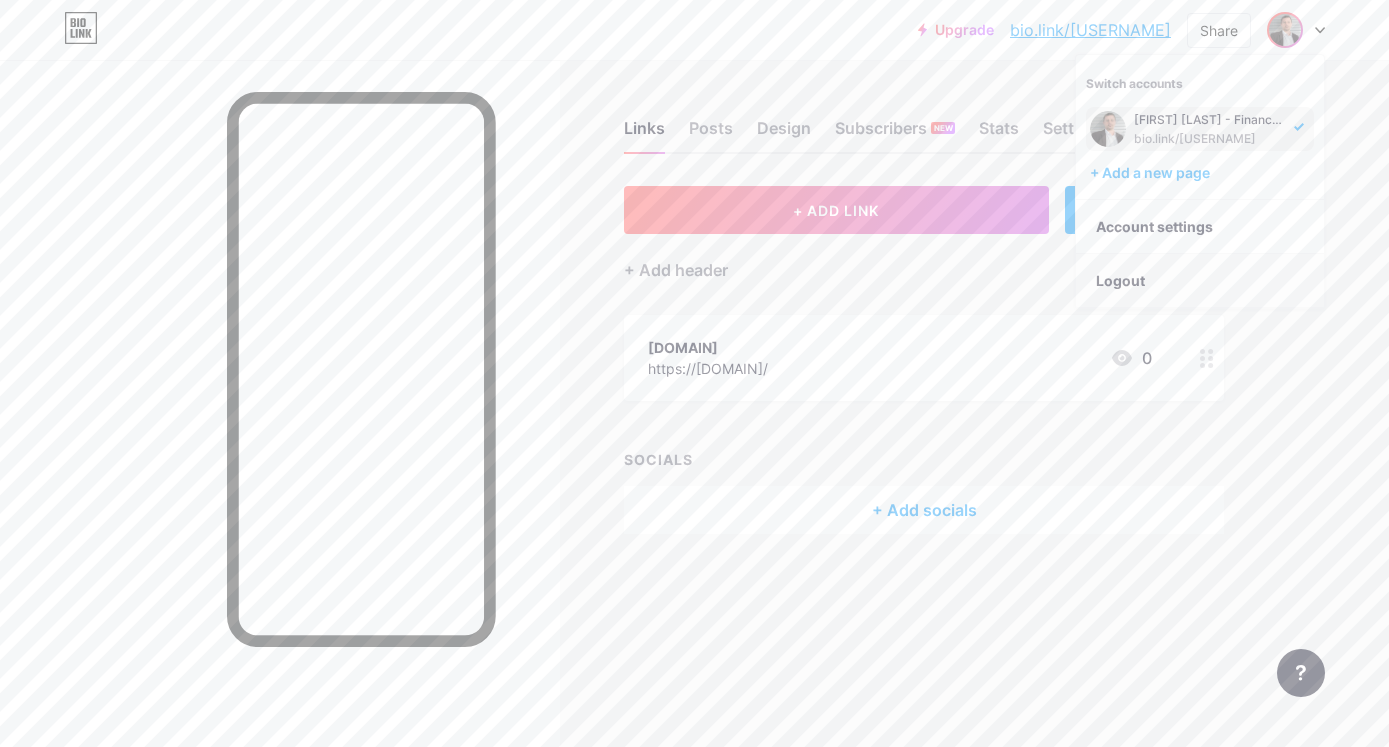click on "Logout" at bounding box center (1200, 281) 